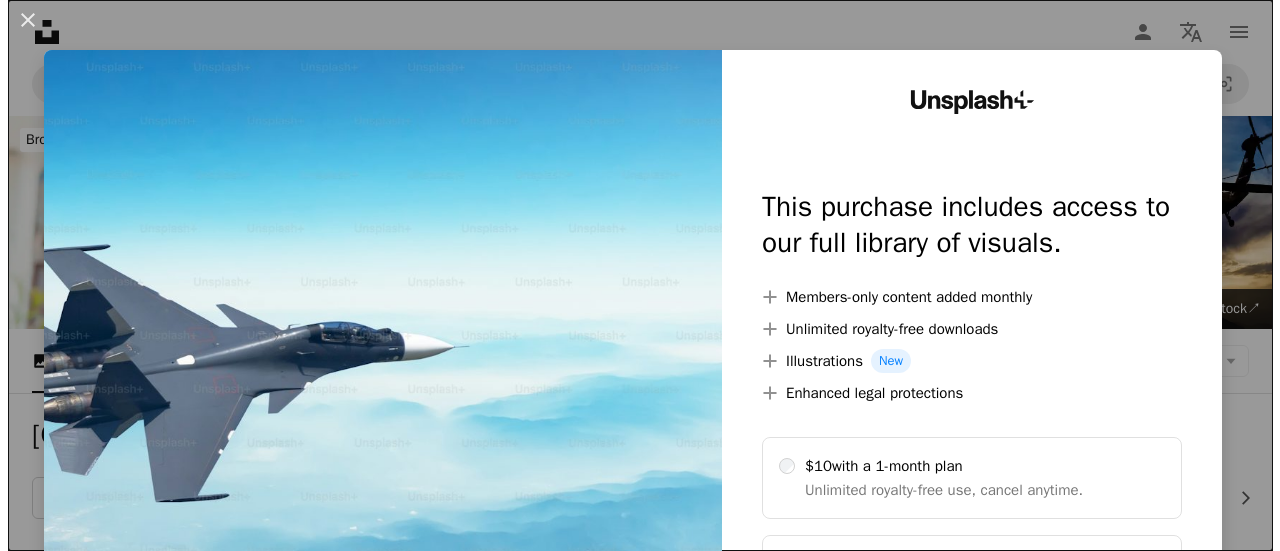 scroll, scrollTop: 300, scrollLeft: 0, axis: vertical 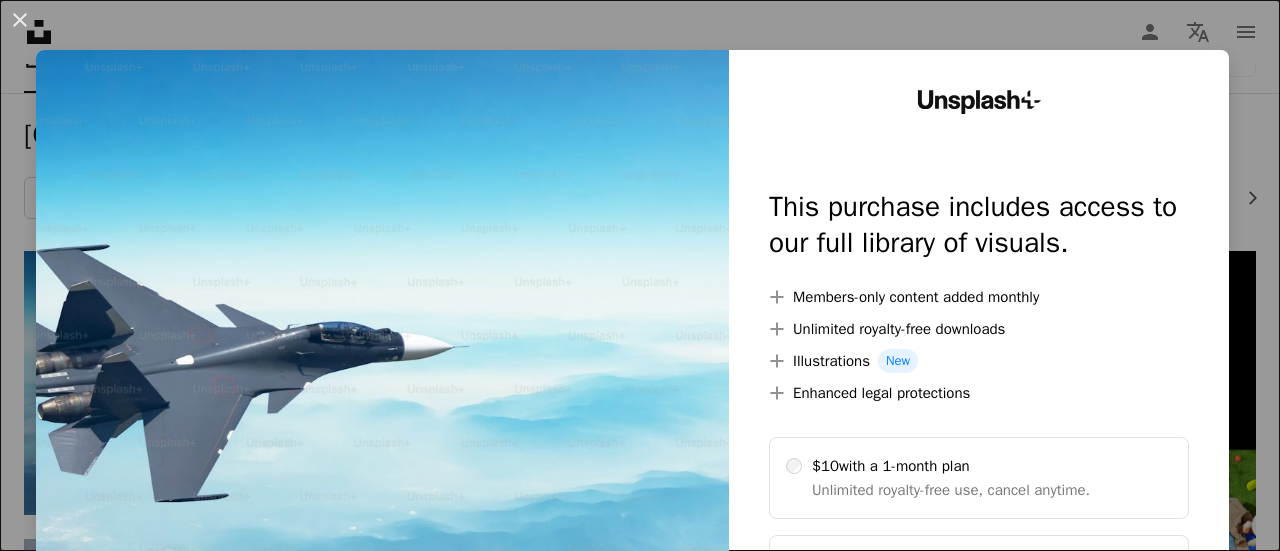 click at bounding box center (382, 407) 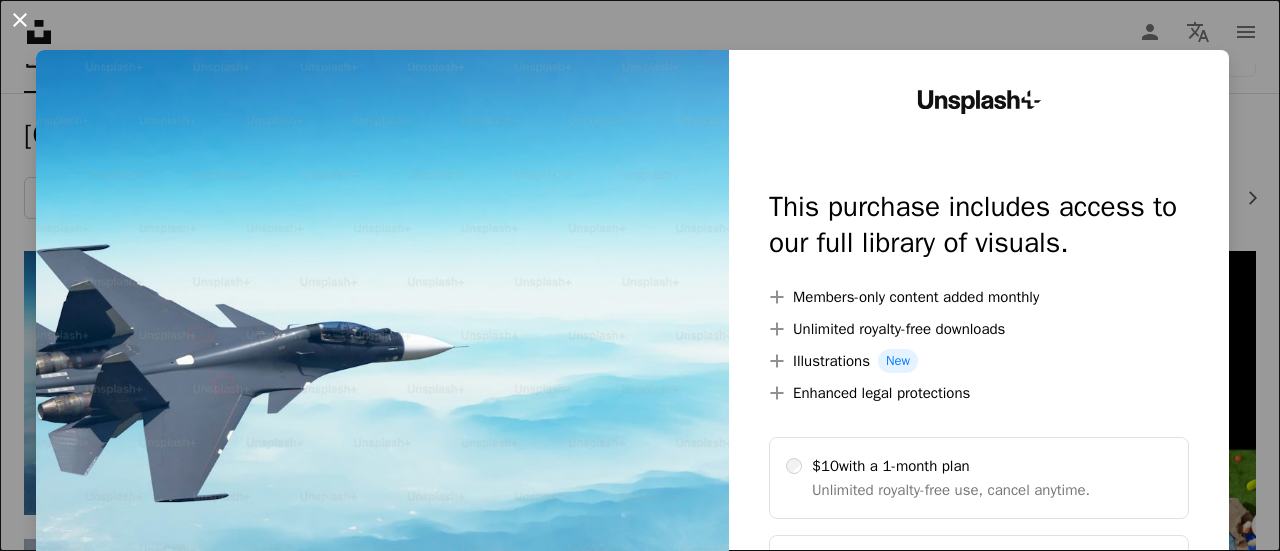click on "An X shape" at bounding box center (20, 20) 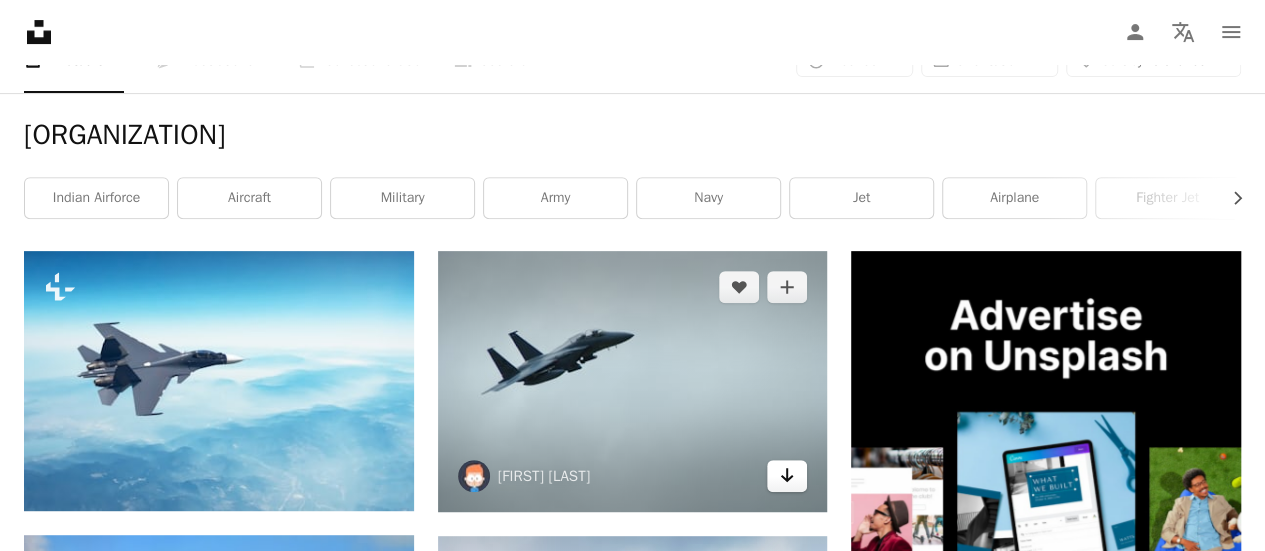 click on "Arrow pointing down" 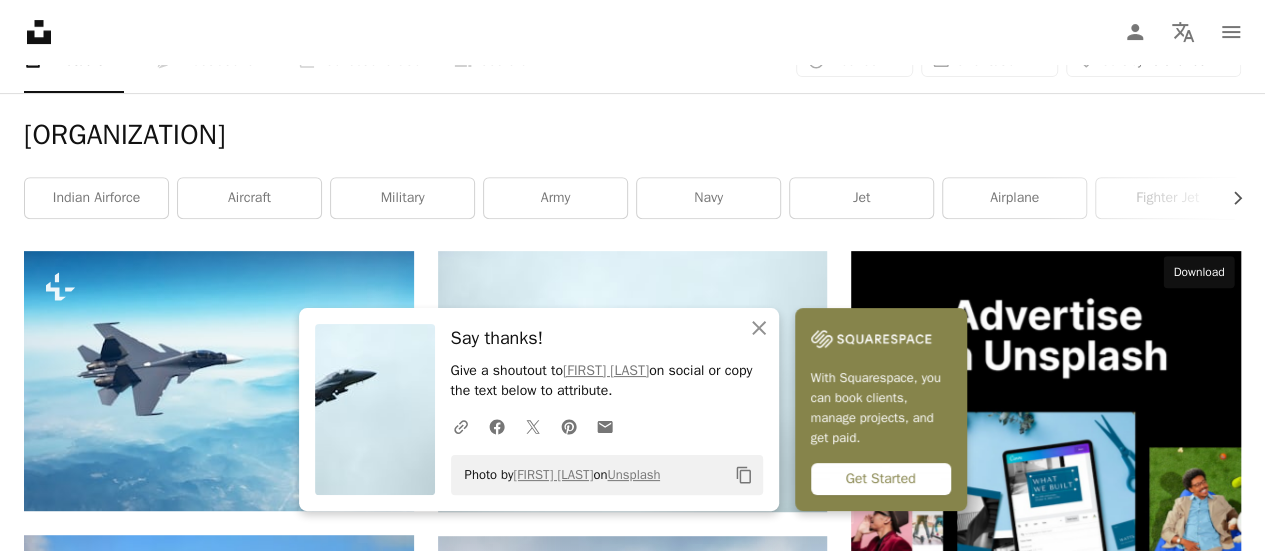 click on "Arrow pointing down" at bounding box center [1201, 1062] 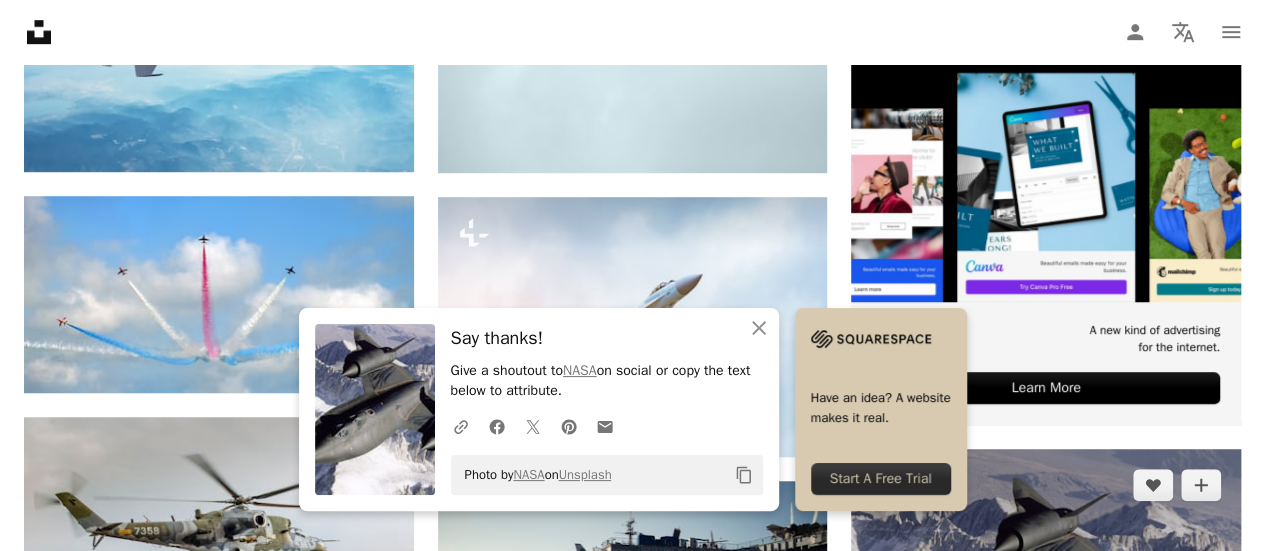 scroll, scrollTop: 500, scrollLeft: 0, axis: vertical 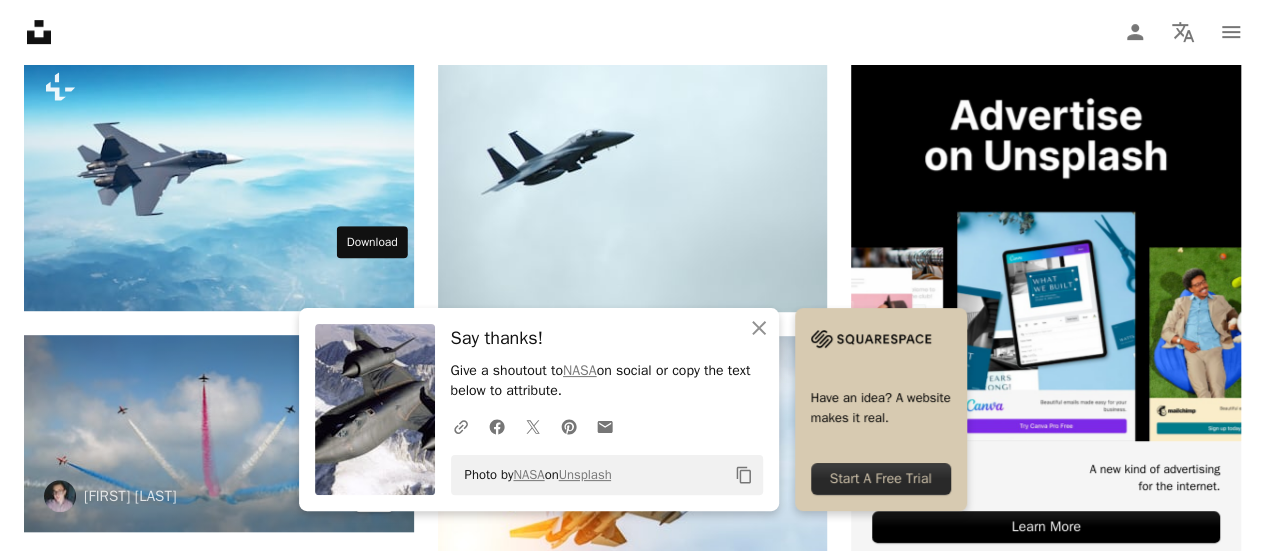 click on "Arrow pointing down" at bounding box center [374, 496] 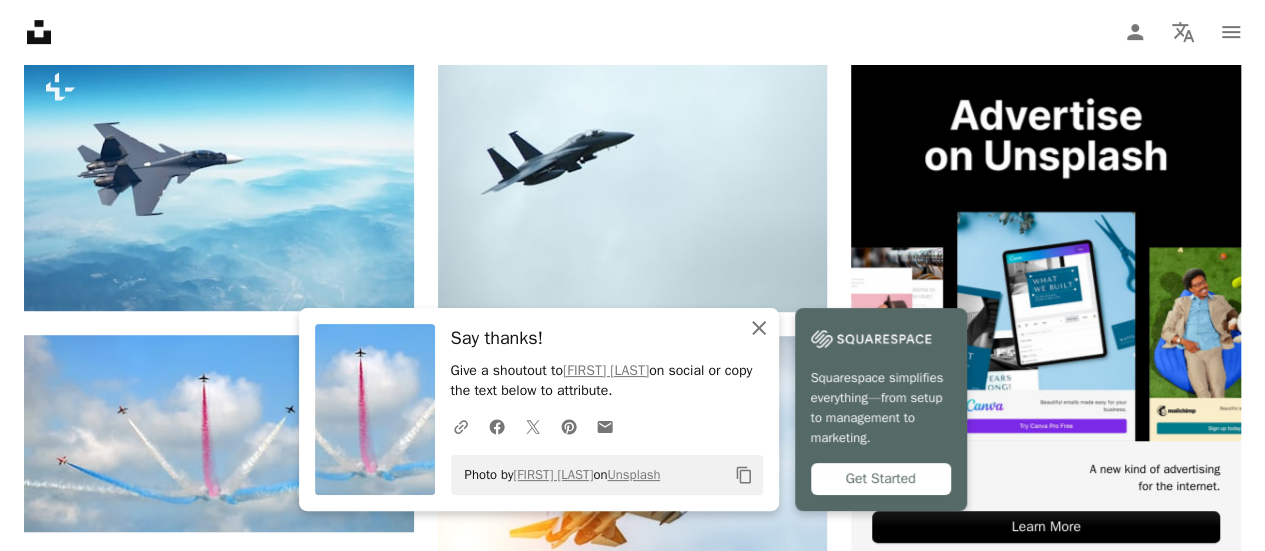 click on "An X shape" 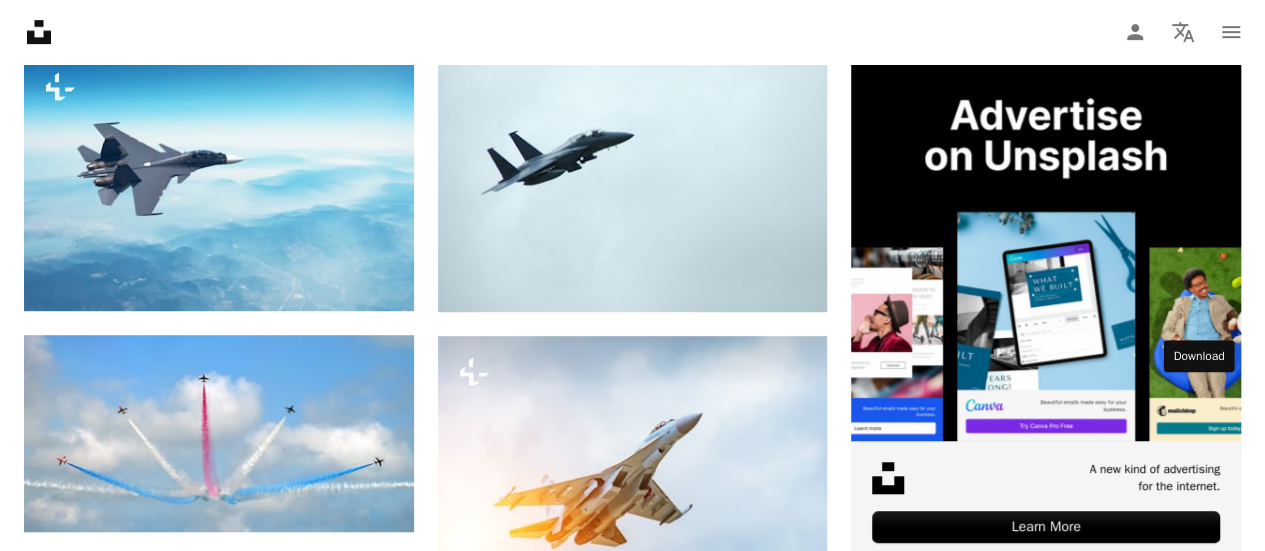 click on "Arrow pointing down" 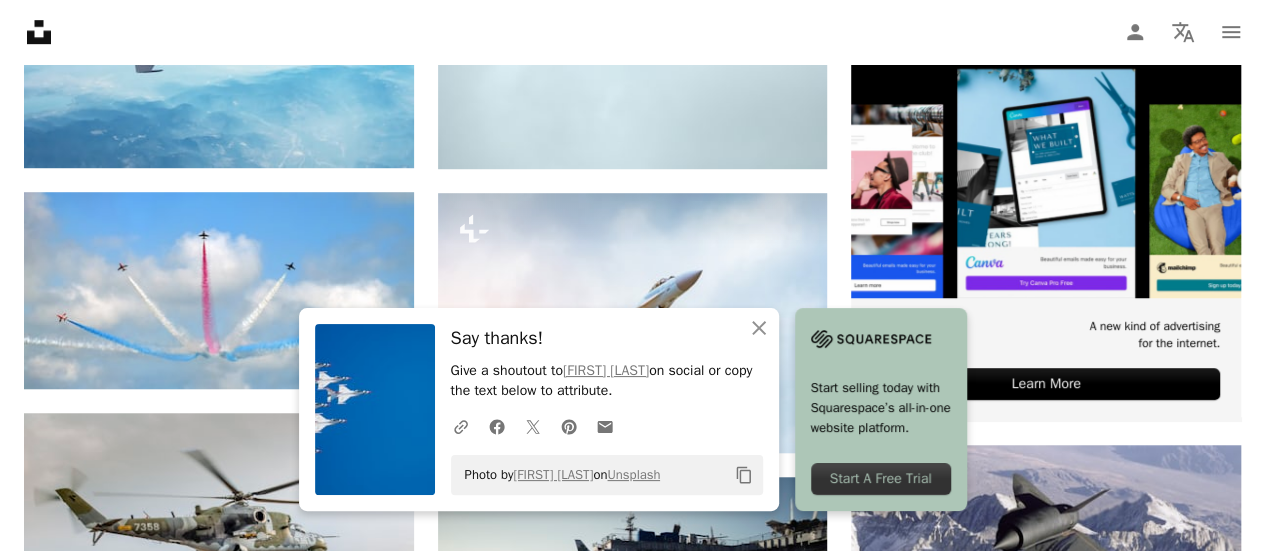 scroll, scrollTop: 800, scrollLeft: 0, axis: vertical 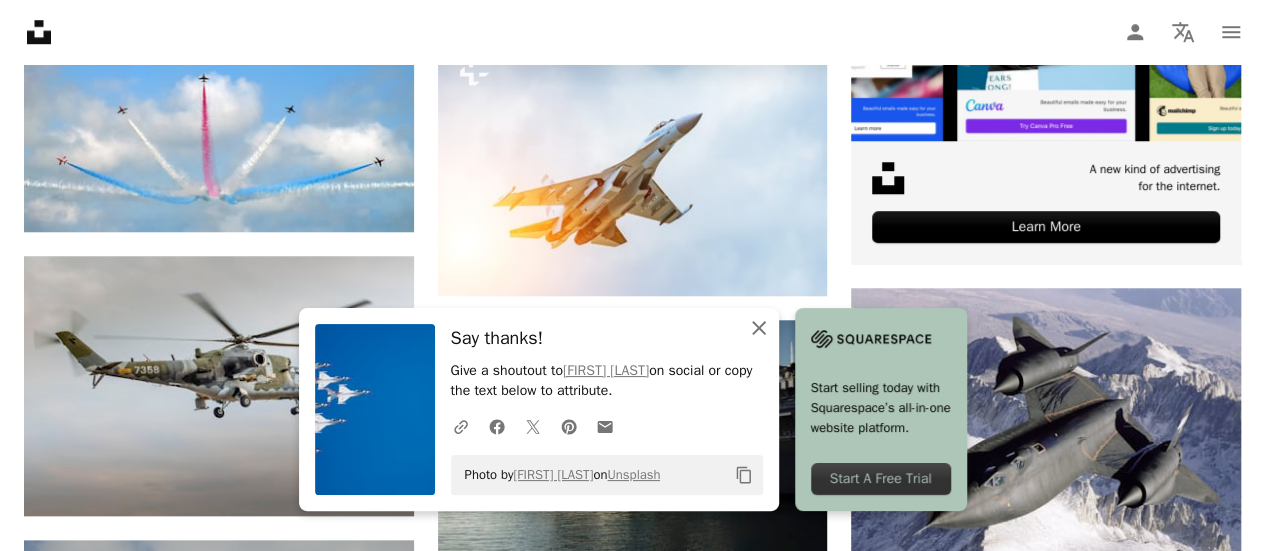 click on "An X shape" 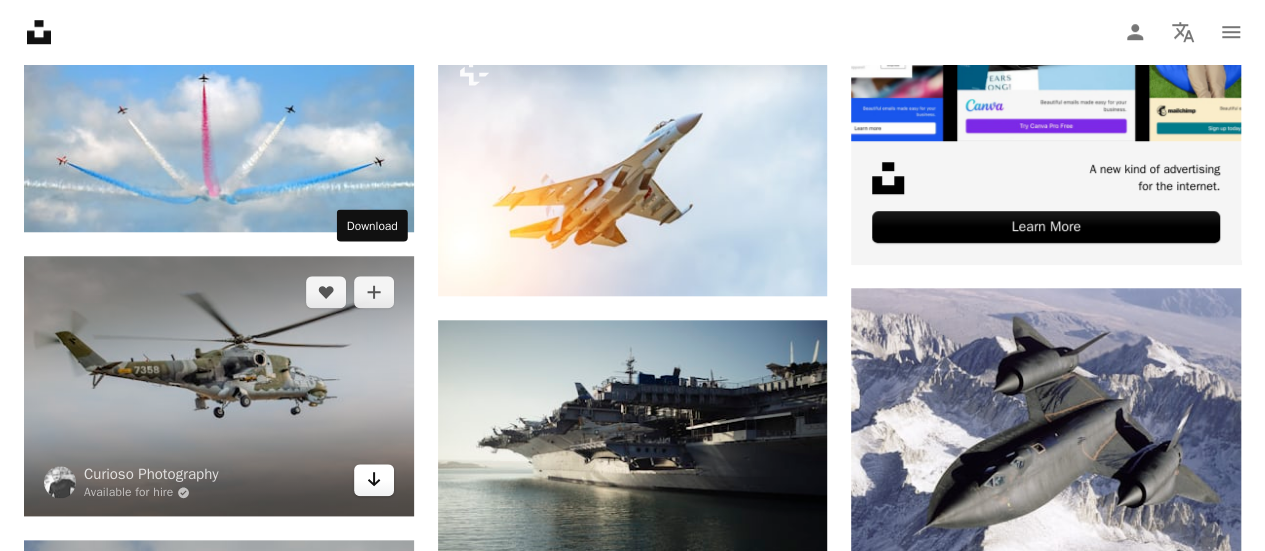 click 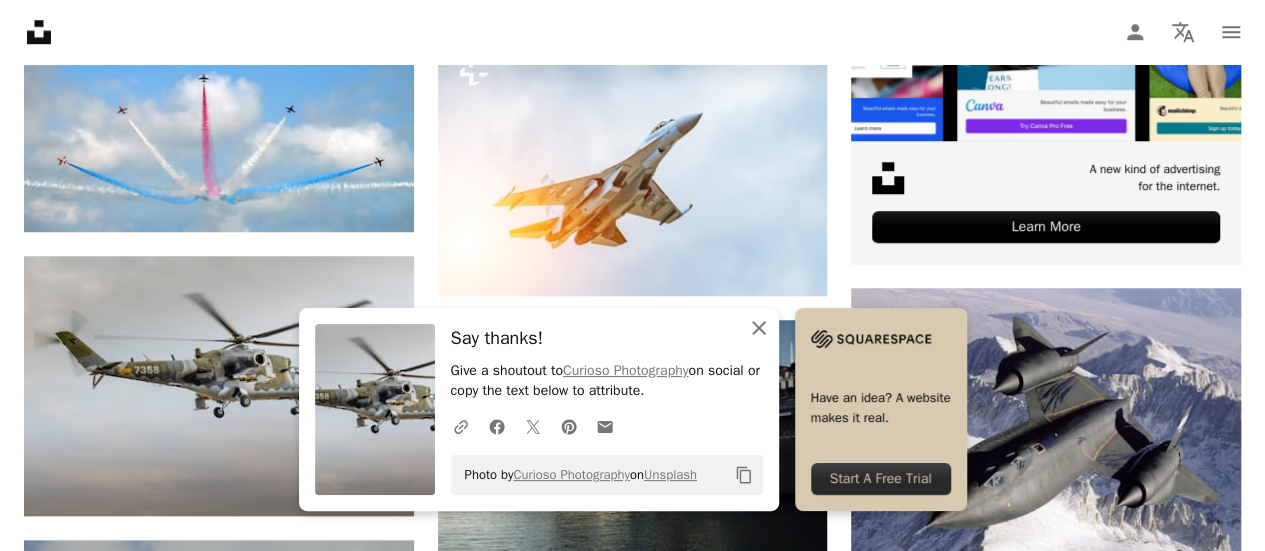 click on "An X shape" 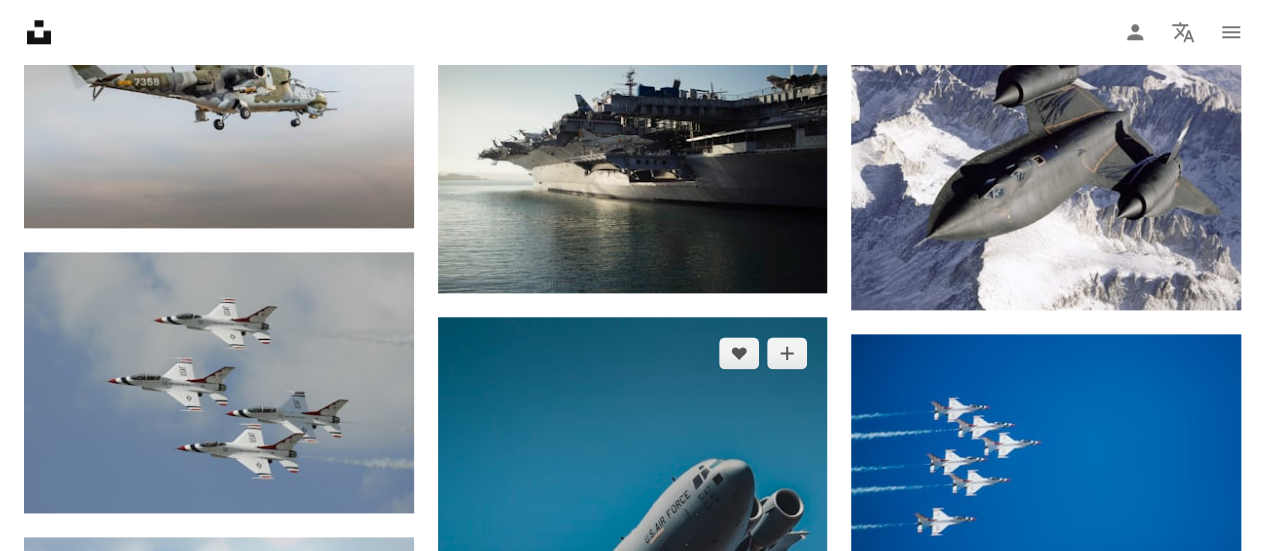 scroll, scrollTop: 1000, scrollLeft: 0, axis: vertical 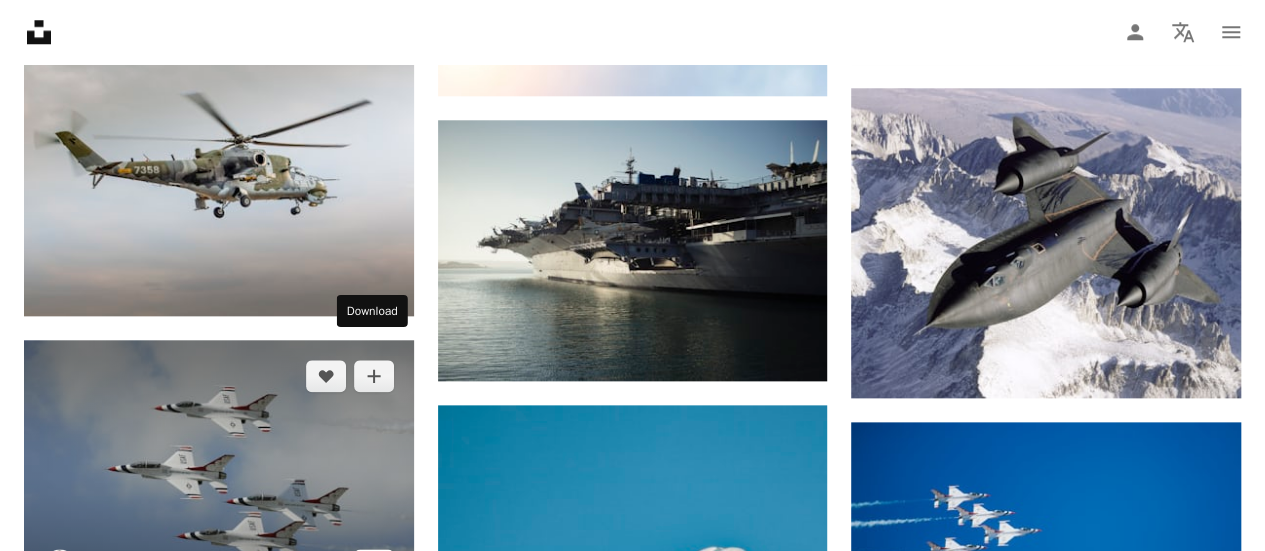 click on "Arrow pointing down" at bounding box center (374, 565) 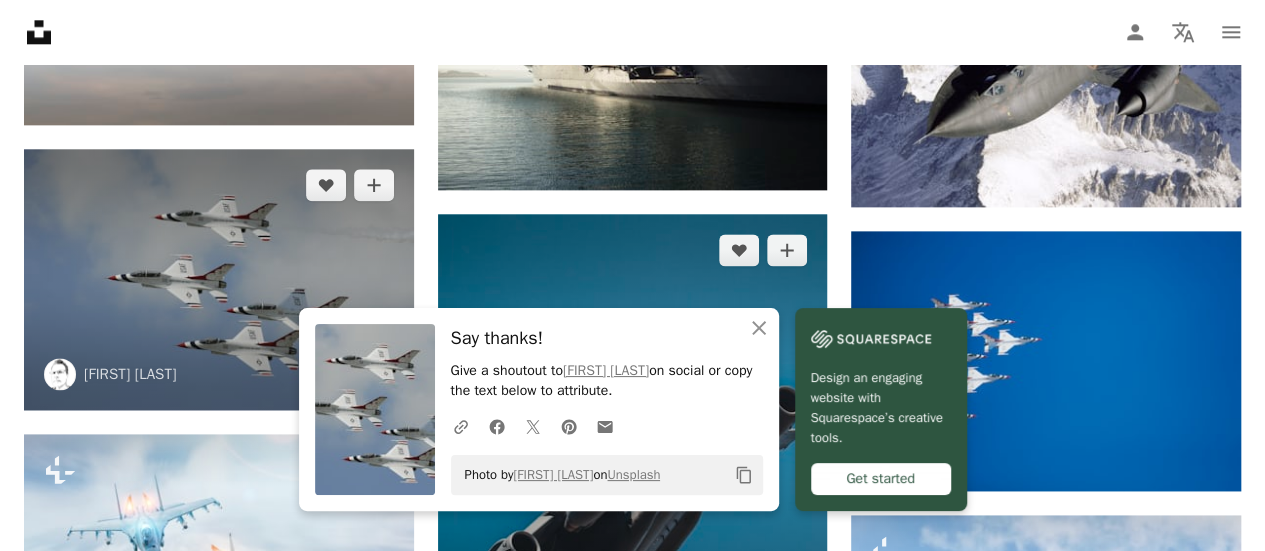 scroll, scrollTop: 1200, scrollLeft: 0, axis: vertical 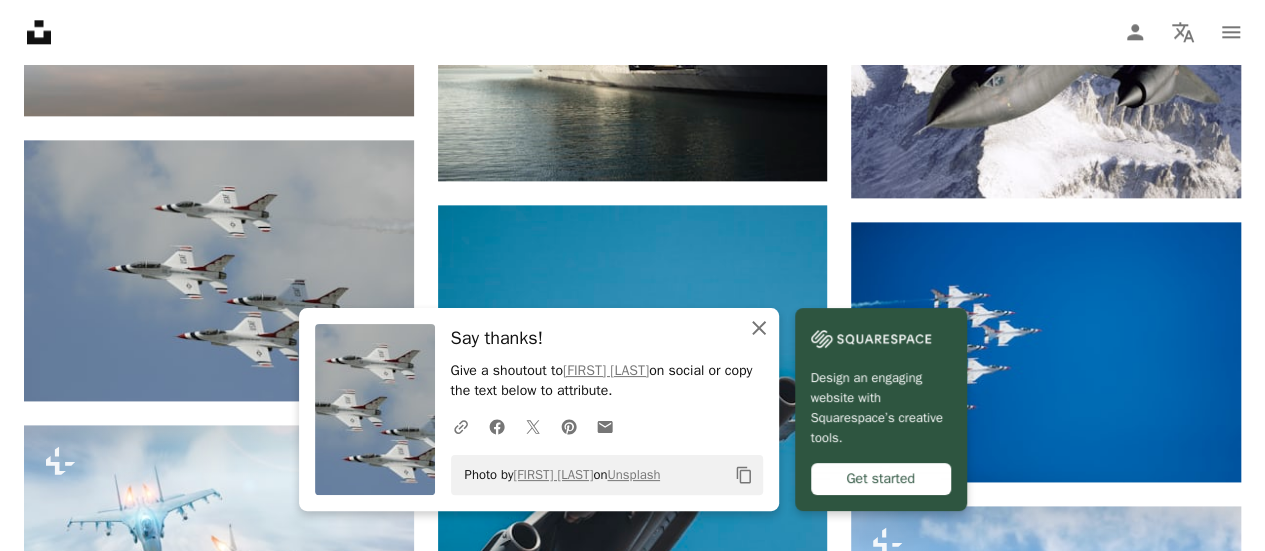 click on "An X shape" 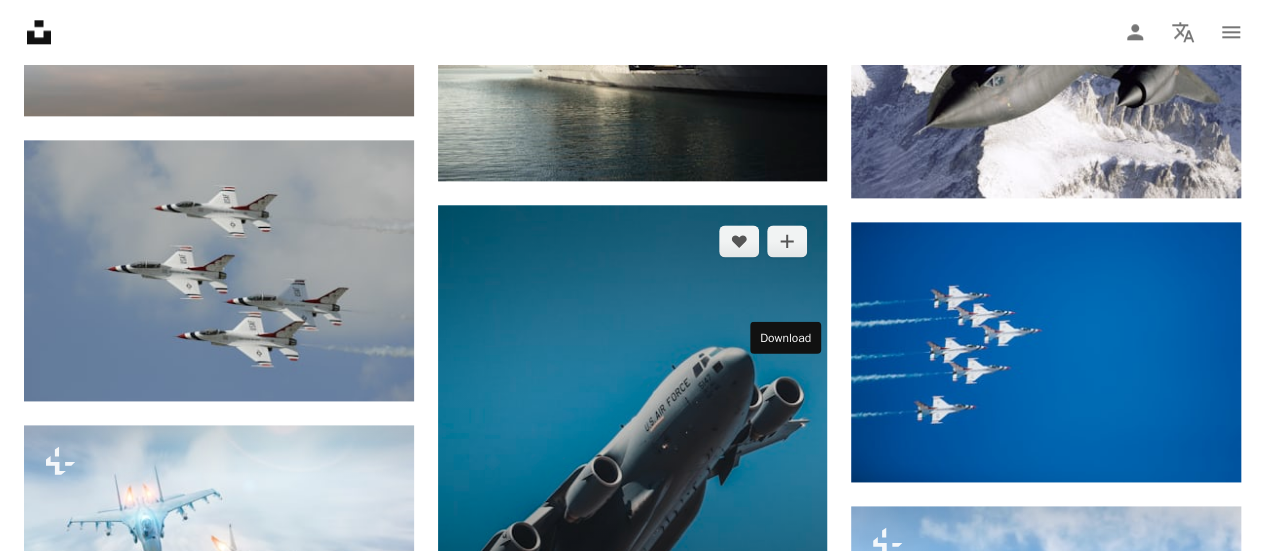 click on "Arrow pointing down" 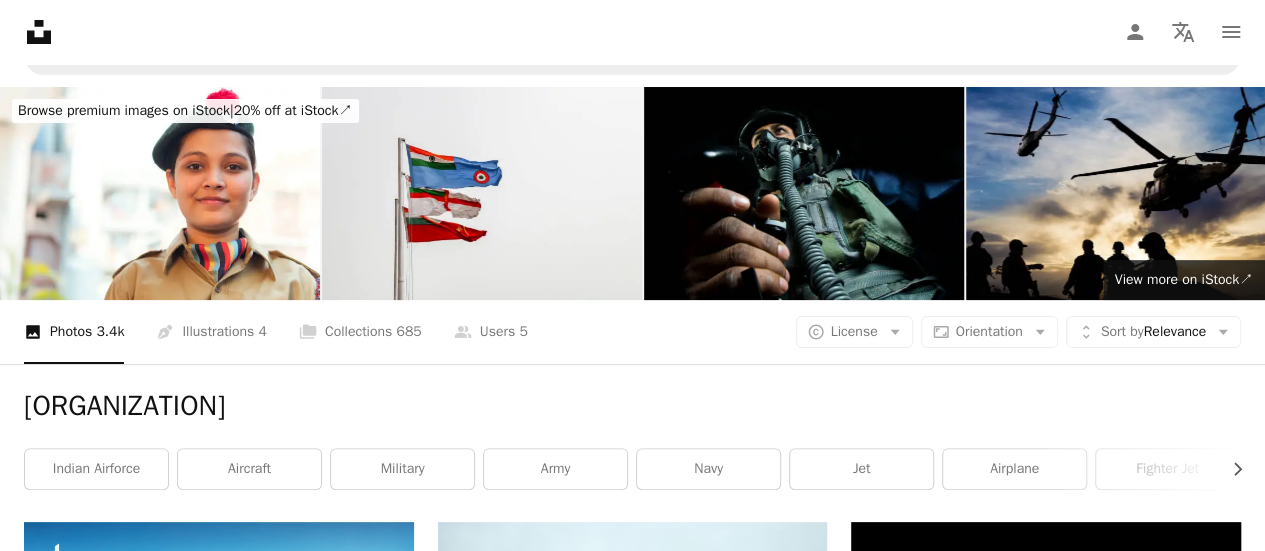 scroll, scrollTop: 0, scrollLeft: 0, axis: both 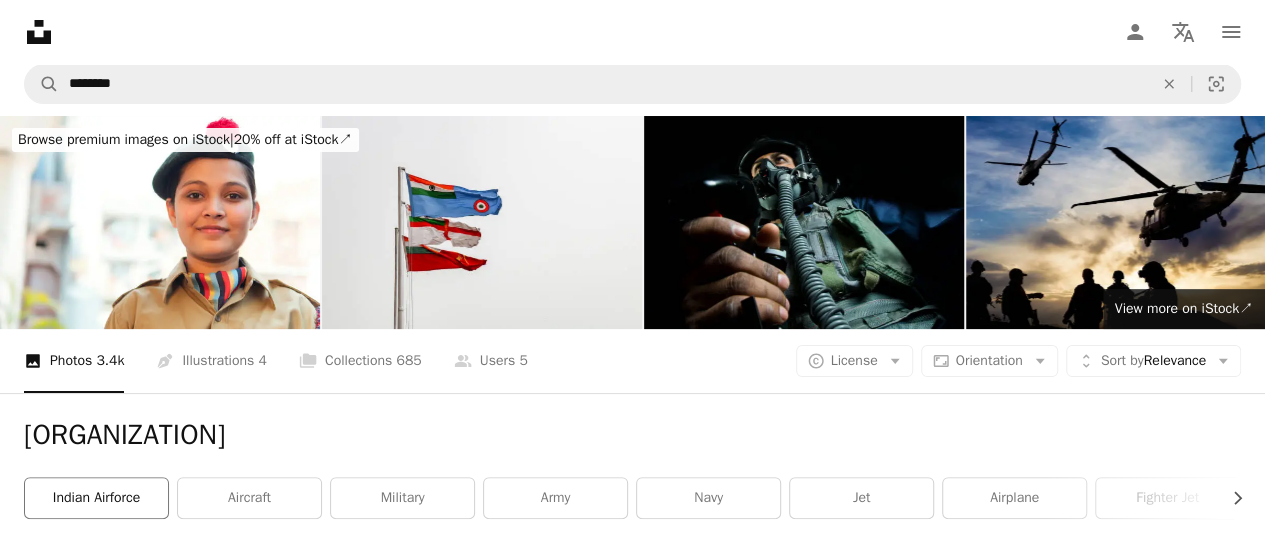 click on "indian airforce" at bounding box center [96, 498] 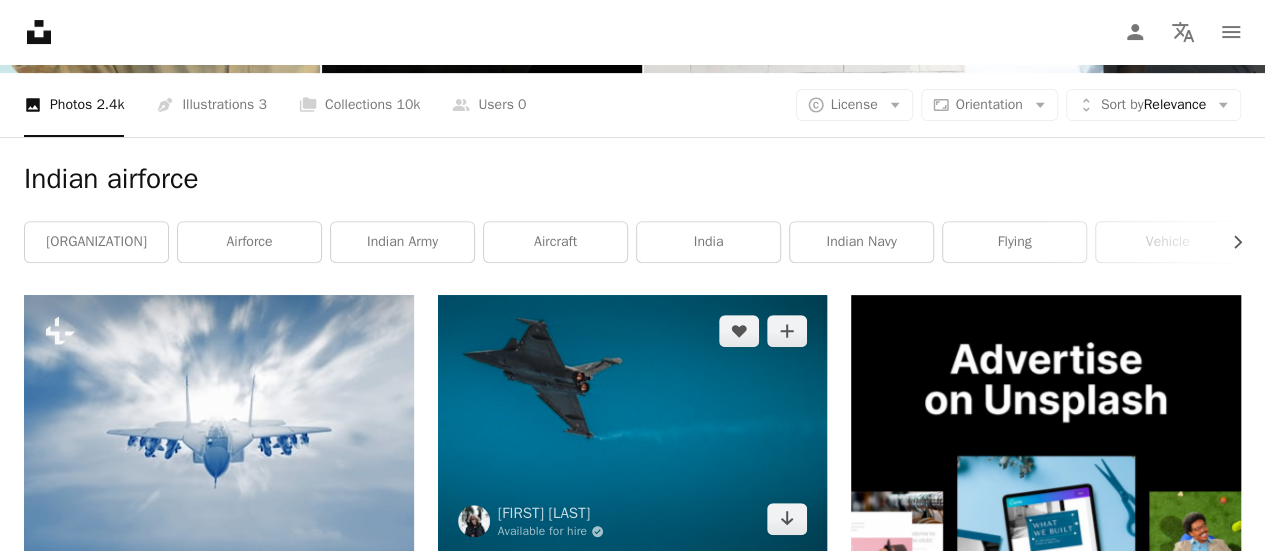 scroll, scrollTop: 300, scrollLeft: 0, axis: vertical 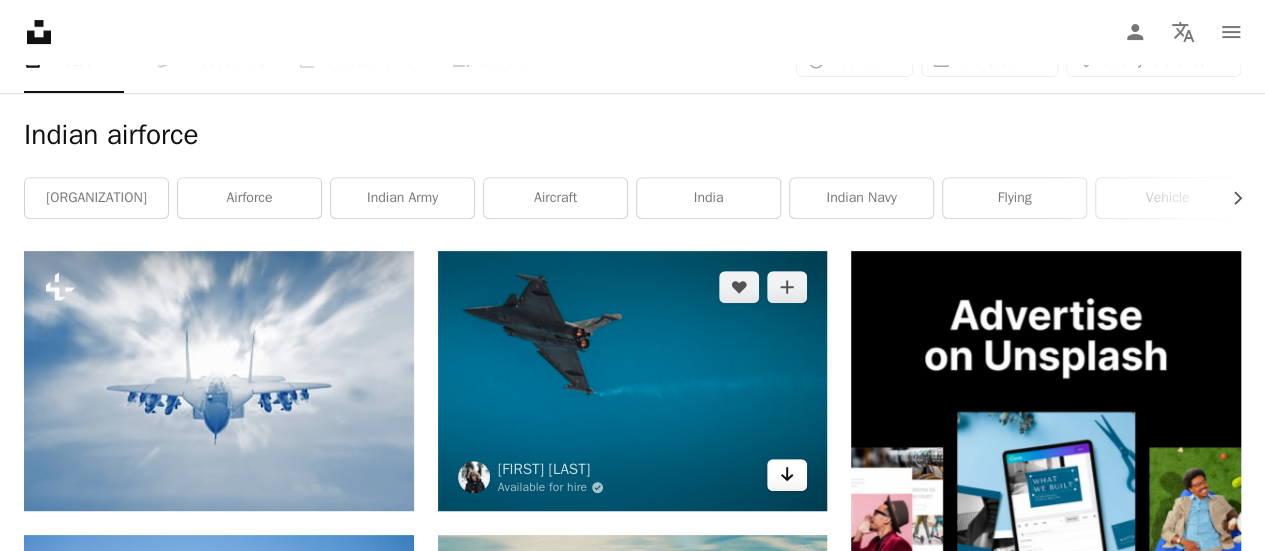 click on "Arrow pointing down" 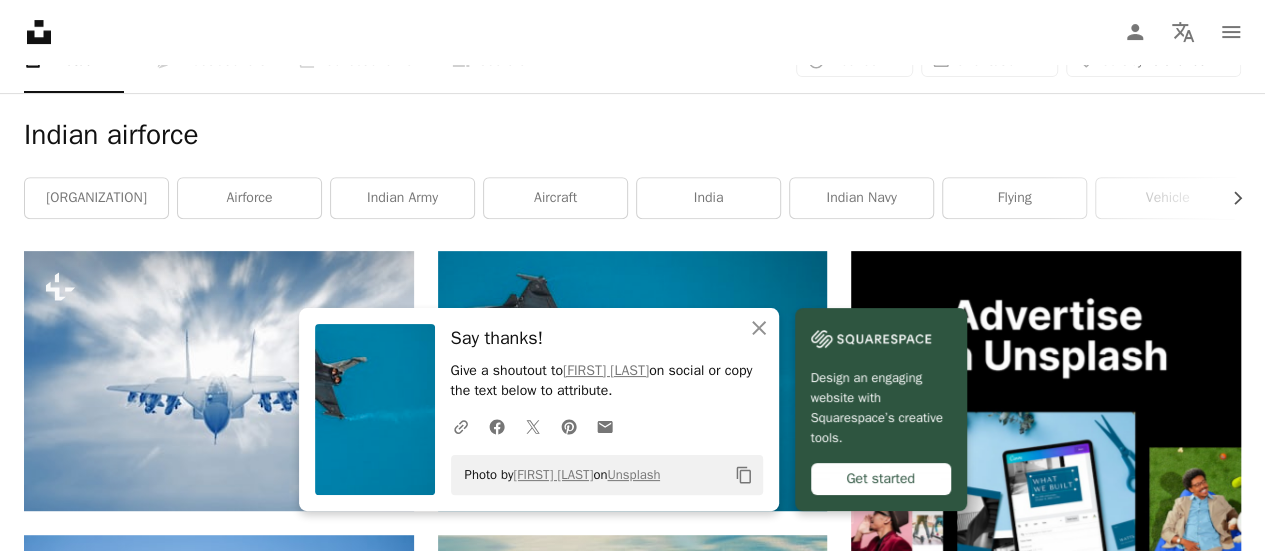 click on "Arrow pointing down" at bounding box center [1201, 1012] 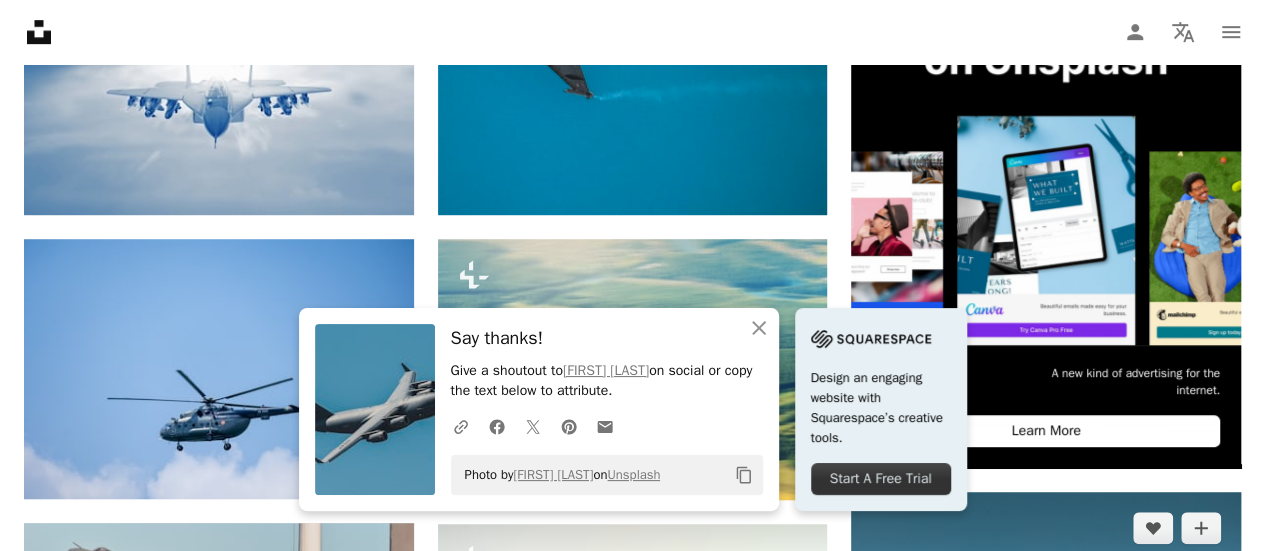 scroll, scrollTop: 600, scrollLeft: 0, axis: vertical 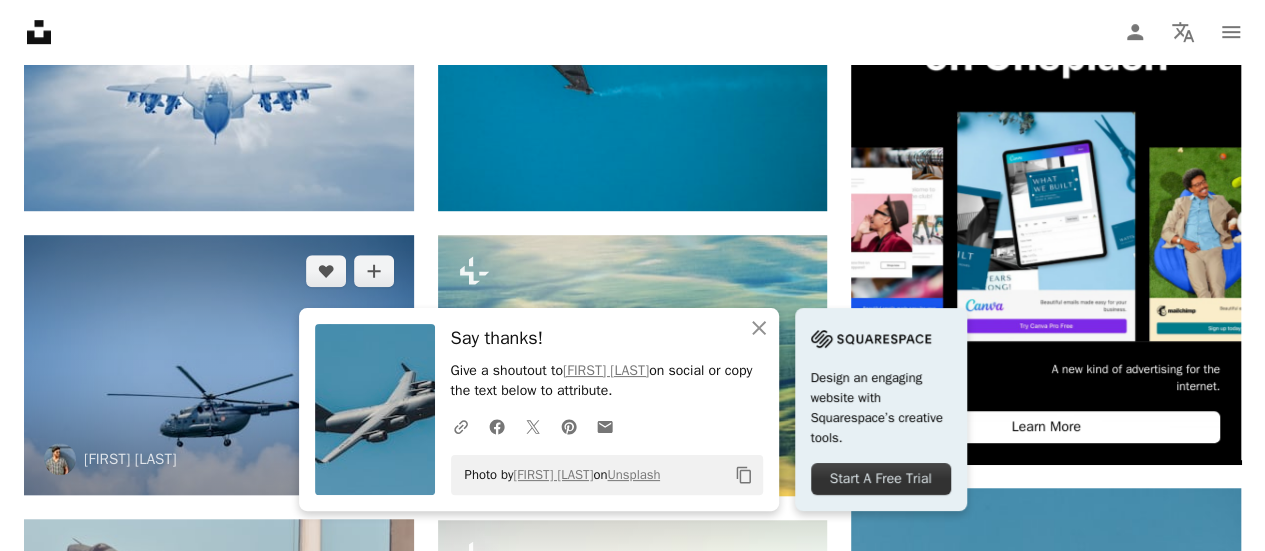 click on "Arrow pointing down" 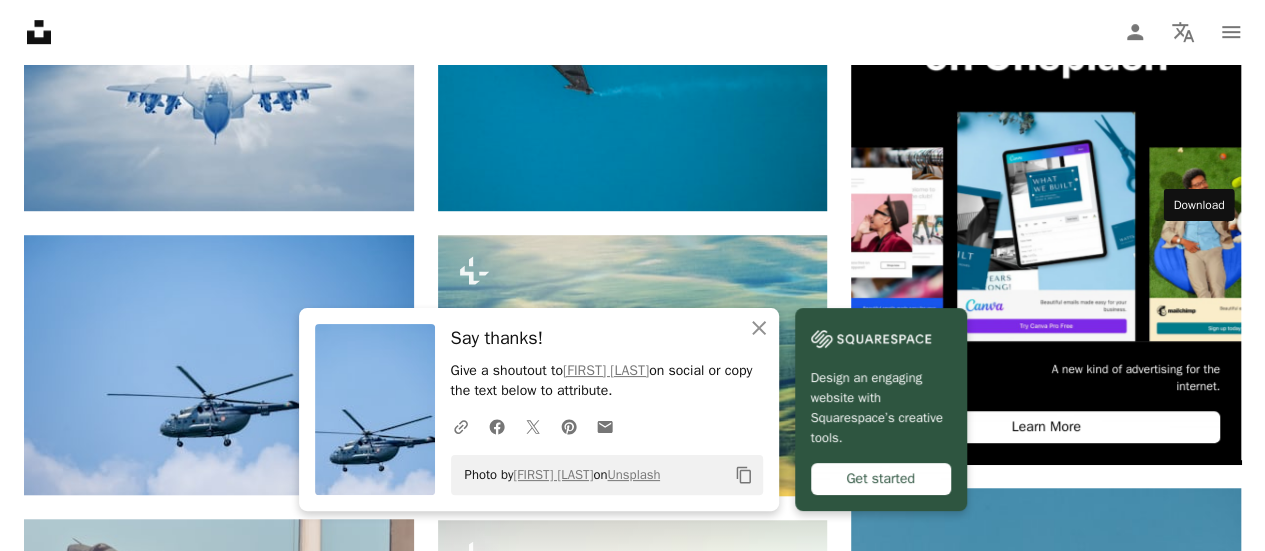 click on "Arrow pointing down" 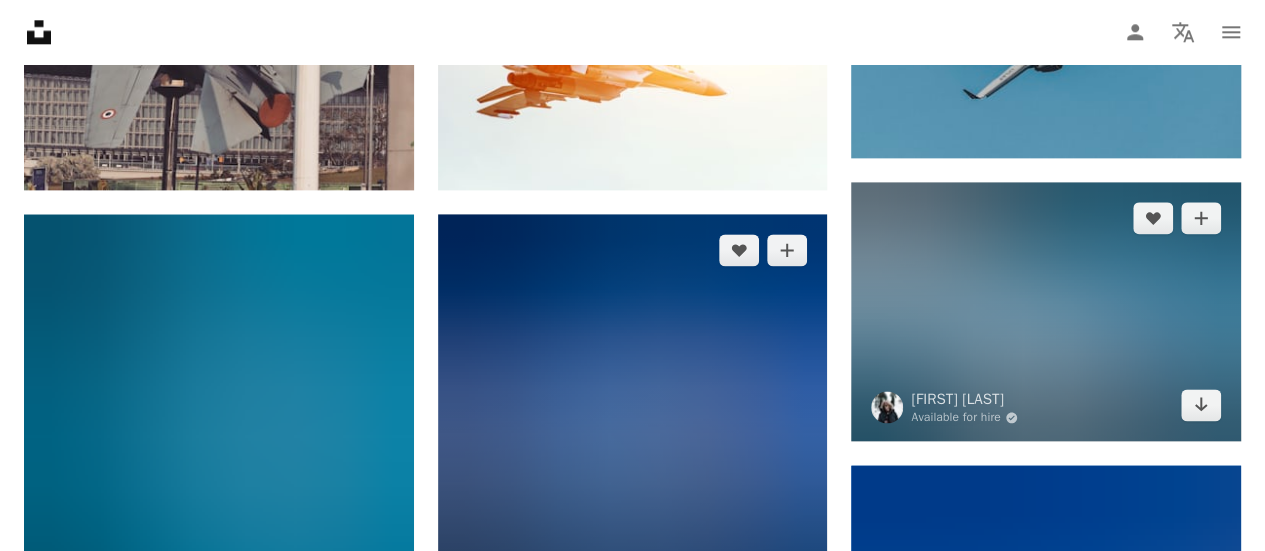 scroll, scrollTop: 1100, scrollLeft: 0, axis: vertical 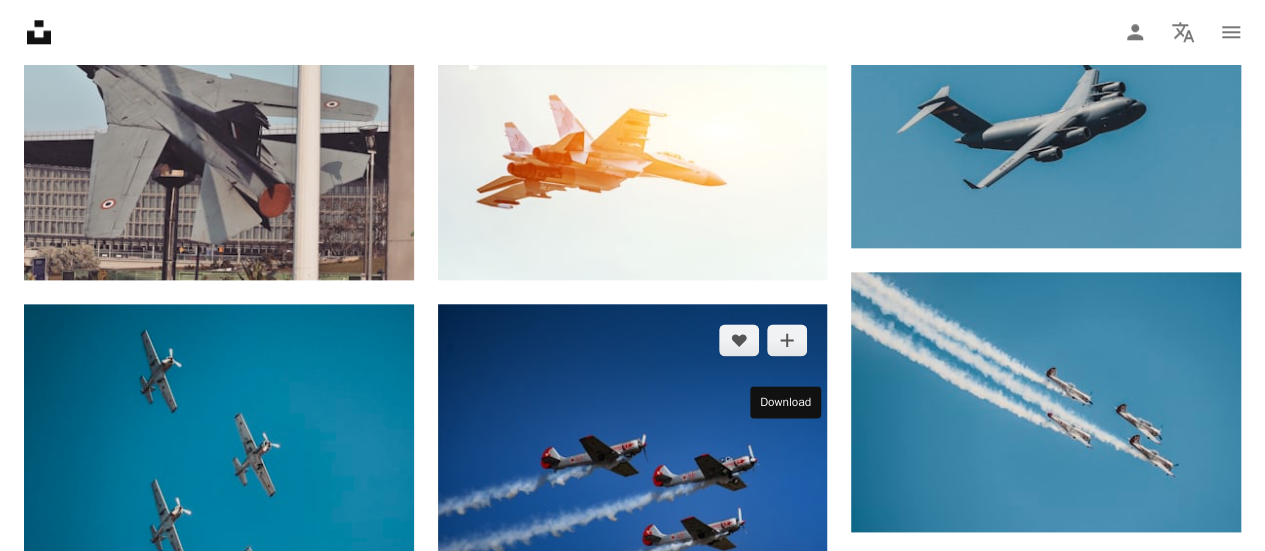 click on "Arrow pointing down" at bounding box center [787, 657] 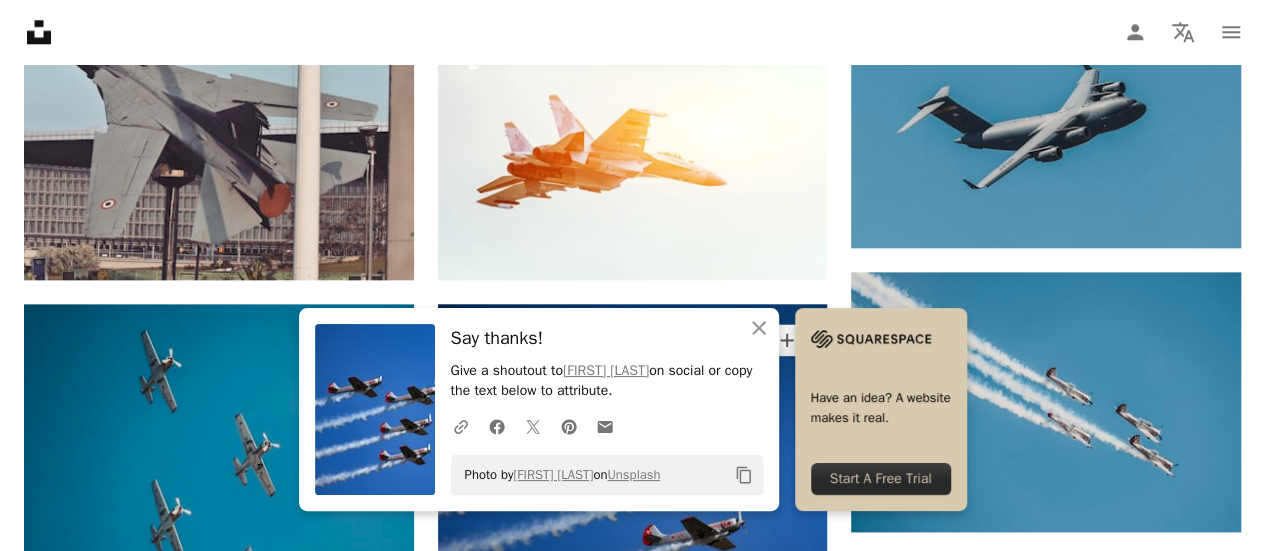 scroll, scrollTop: 1300, scrollLeft: 0, axis: vertical 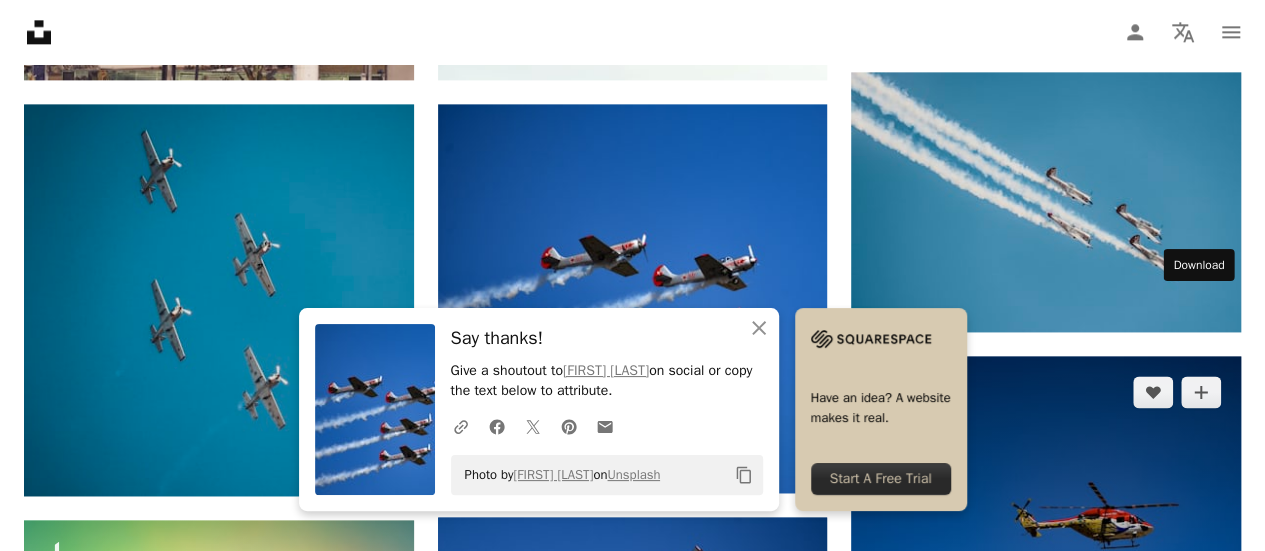 click on "Arrow pointing down" 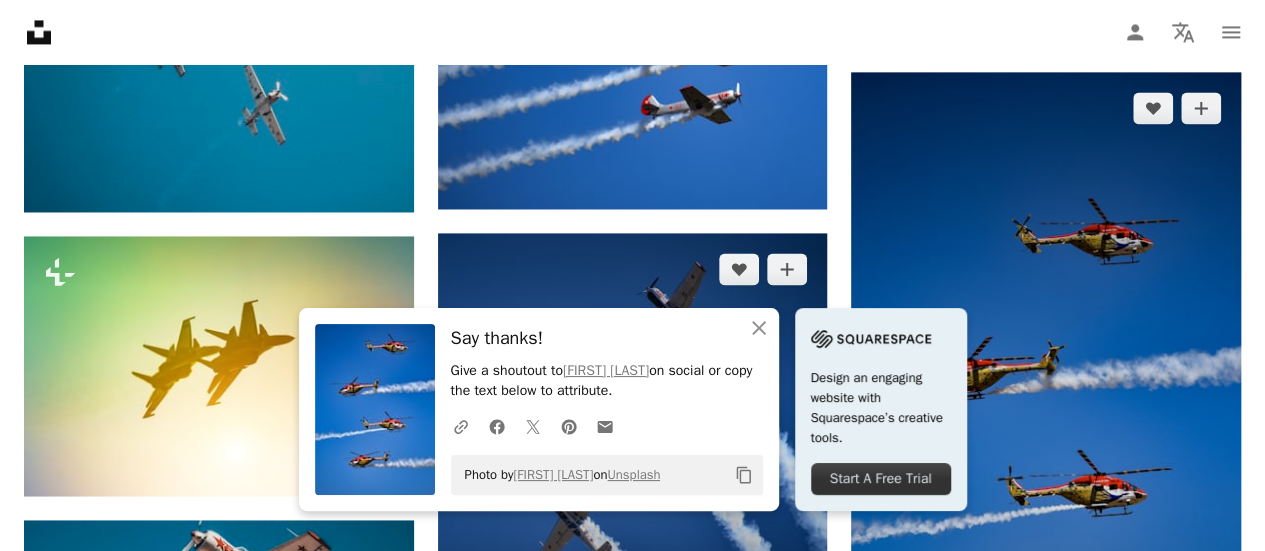 scroll, scrollTop: 1700, scrollLeft: 0, axis: vertical 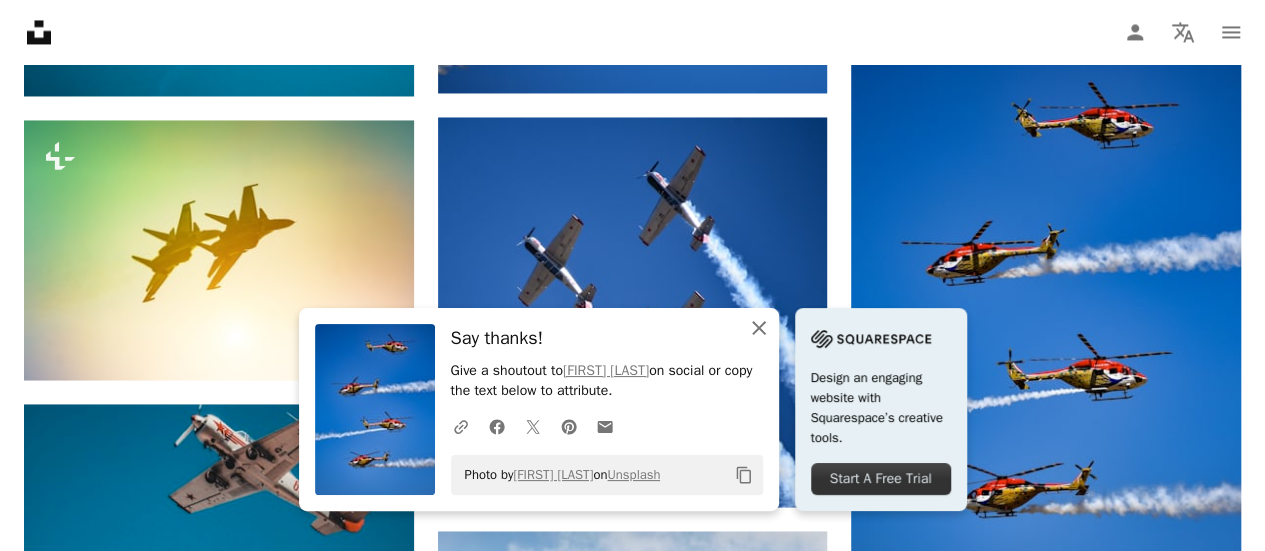 click on "An X shape" 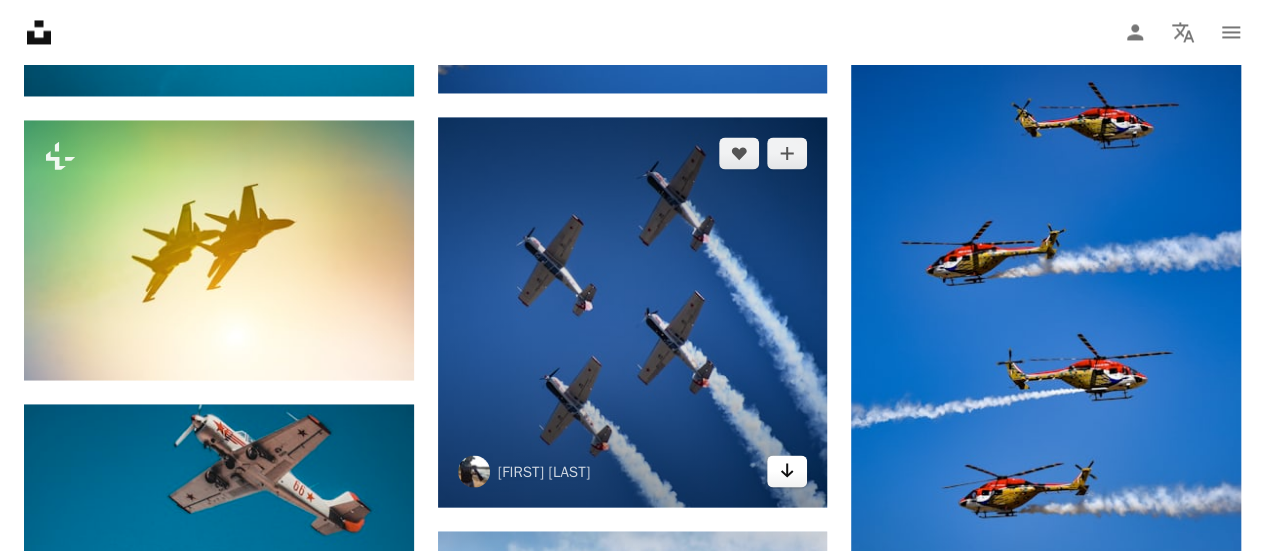 click on "Arrow pointing down" 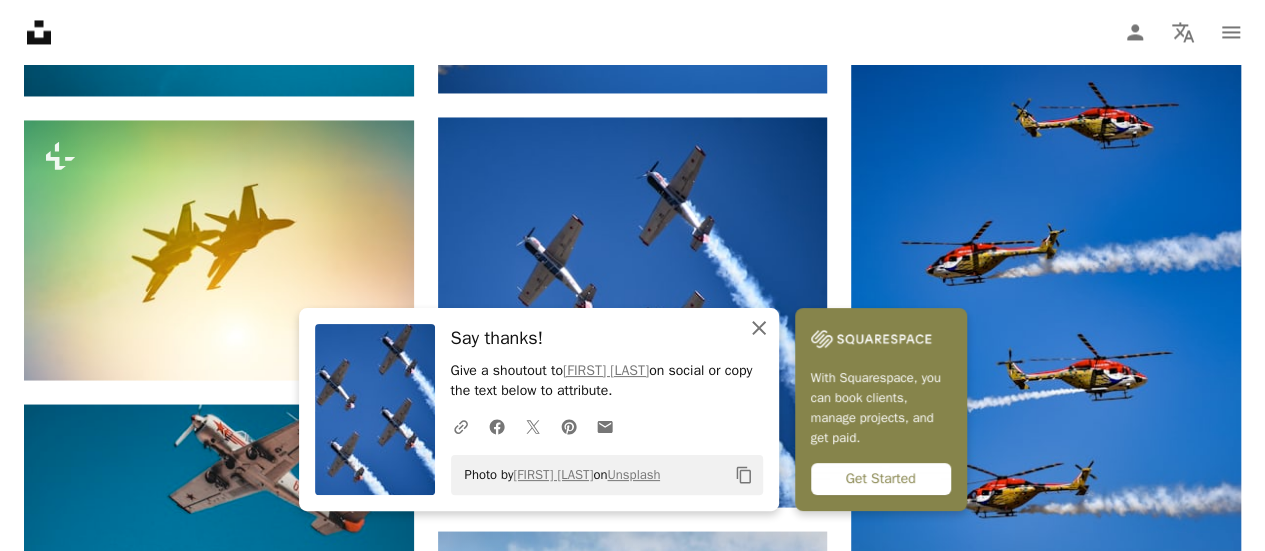 click on "An X shape" 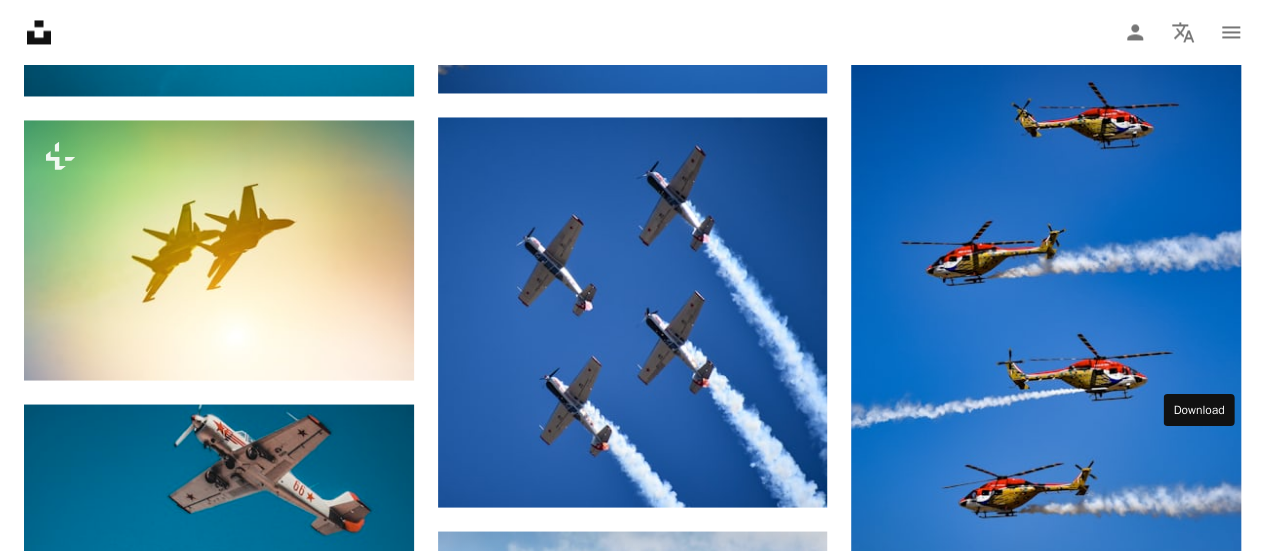 click on "Arrow pointing down" at bounding box center [1201, 1201] 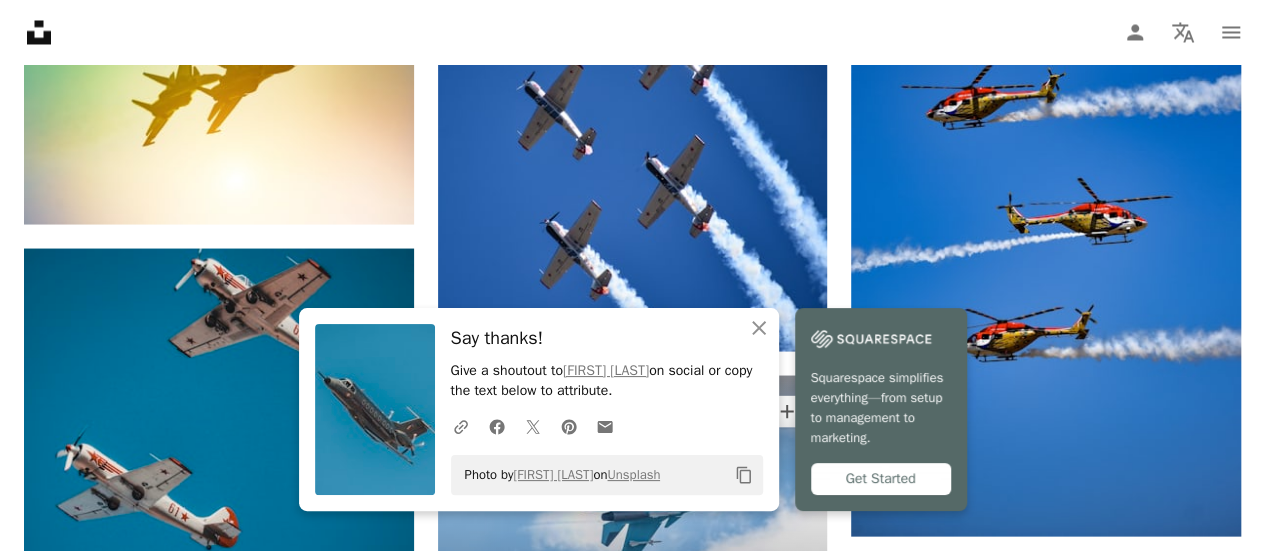 scroll, scrollTop: 2000, scrollLeft: 0, axis: vertical 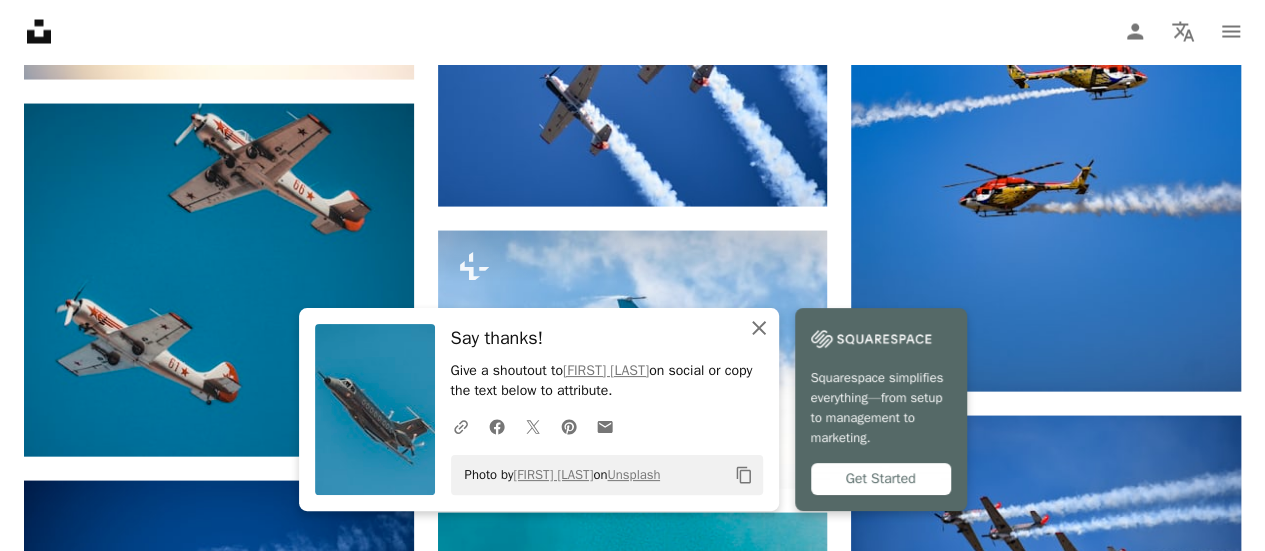 click 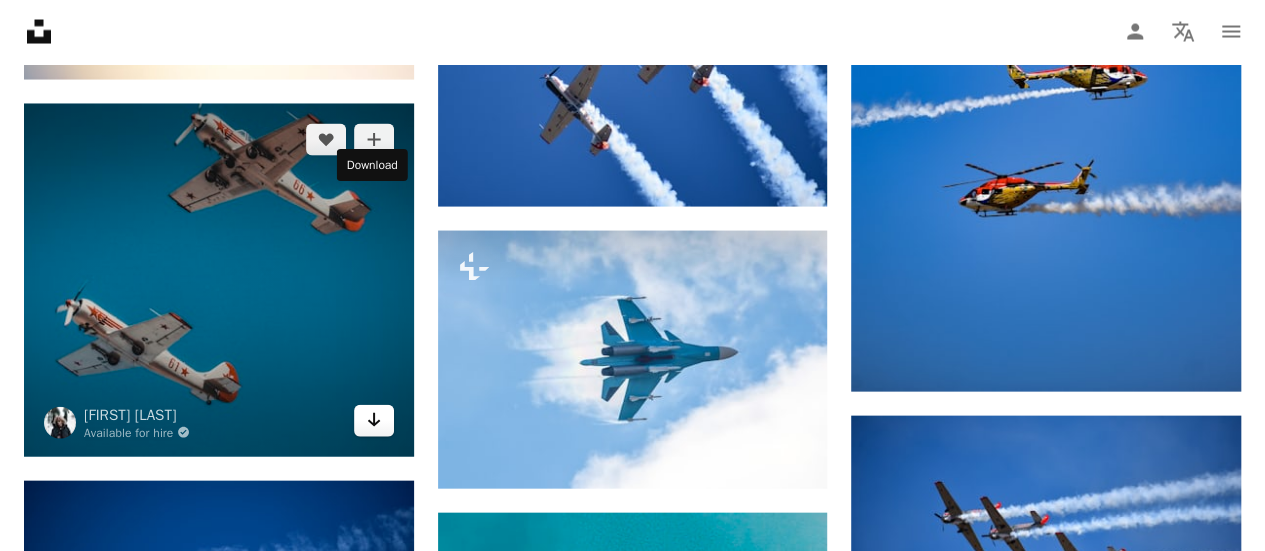 click on "Arrow pointing down" 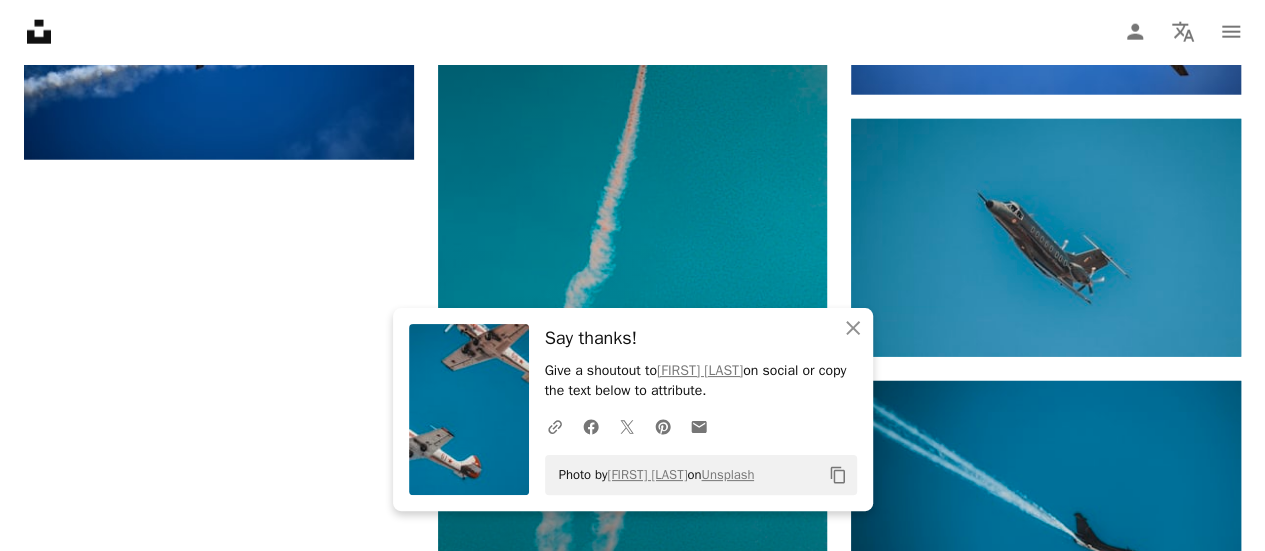 scroll, scrollTop: 2700, scrollLeft: 0, axis: vertical 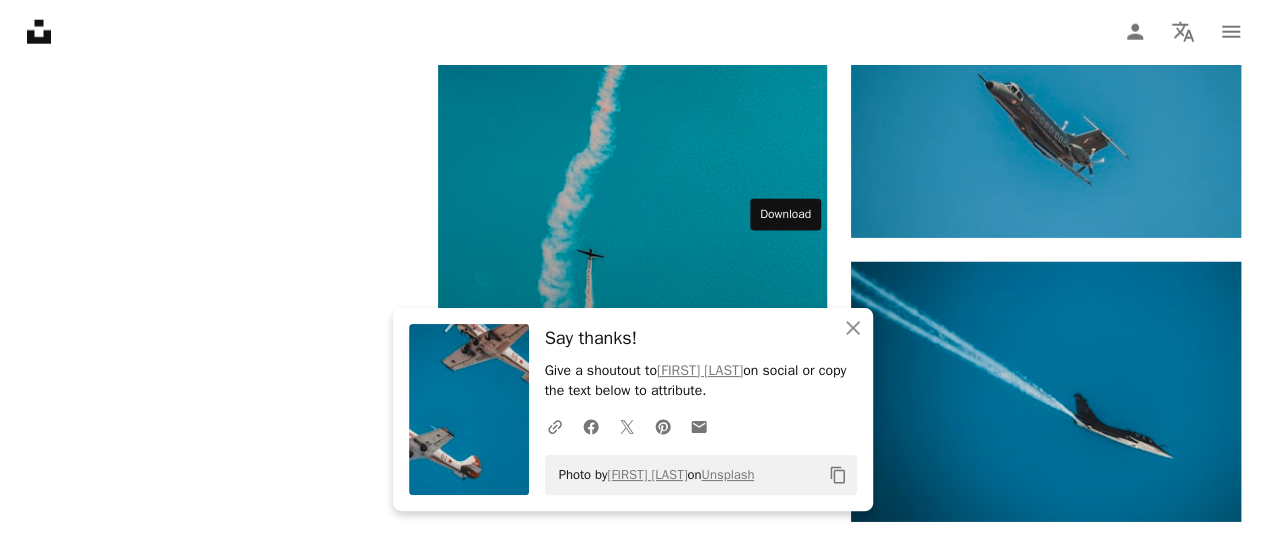 click on "Arrow pointing down" 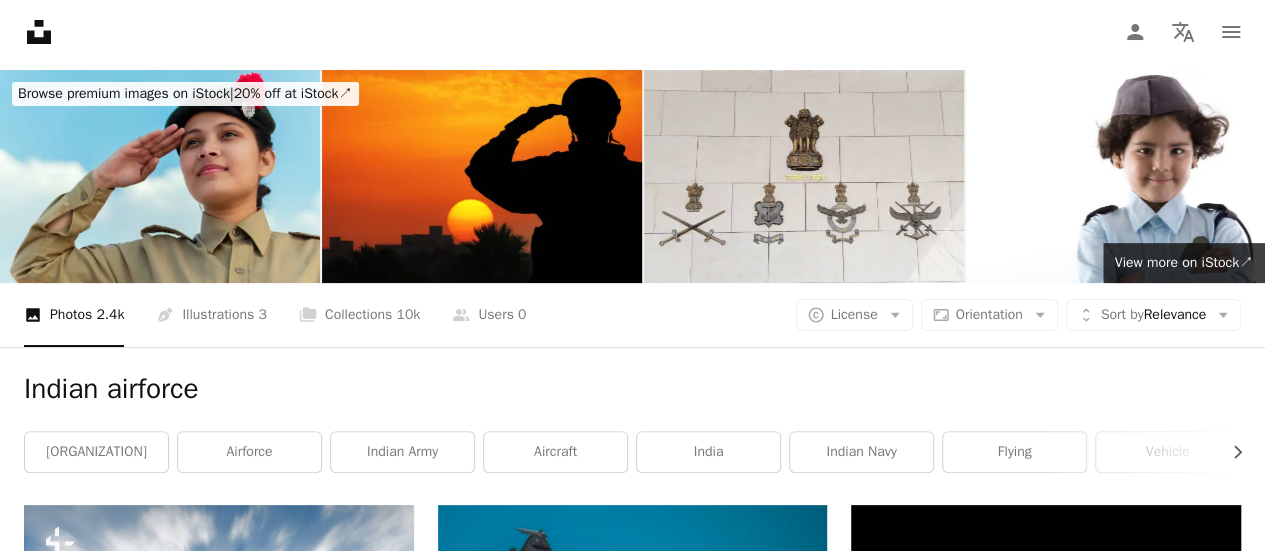 scroll, scrollTop: 0, scrollLeft: 0, axis: both 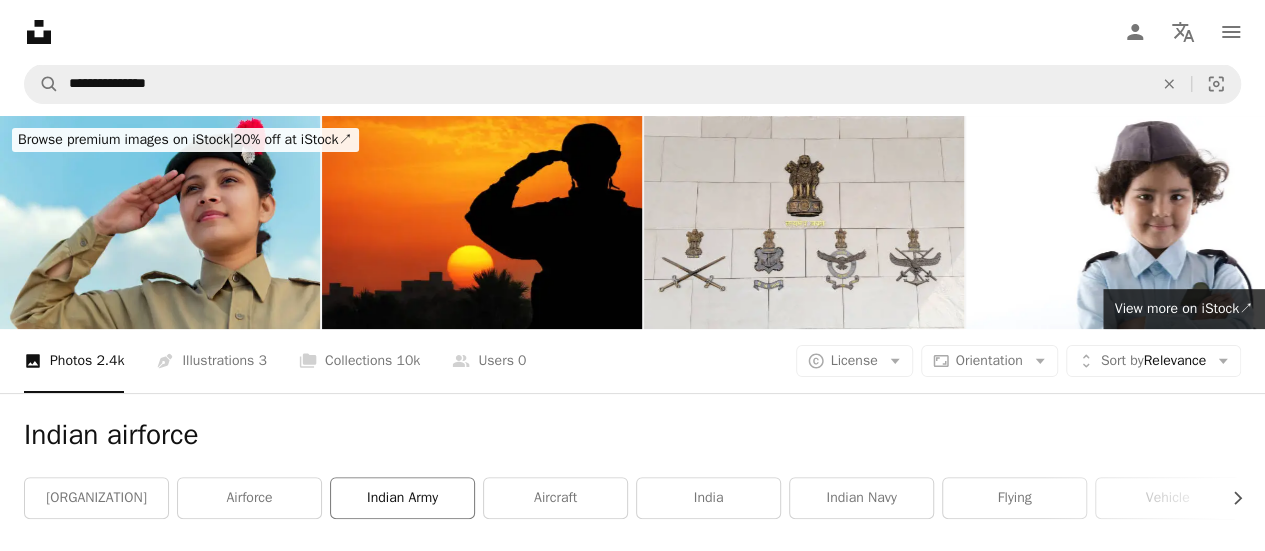 click on "indian army" at bounding box center (402, 498) 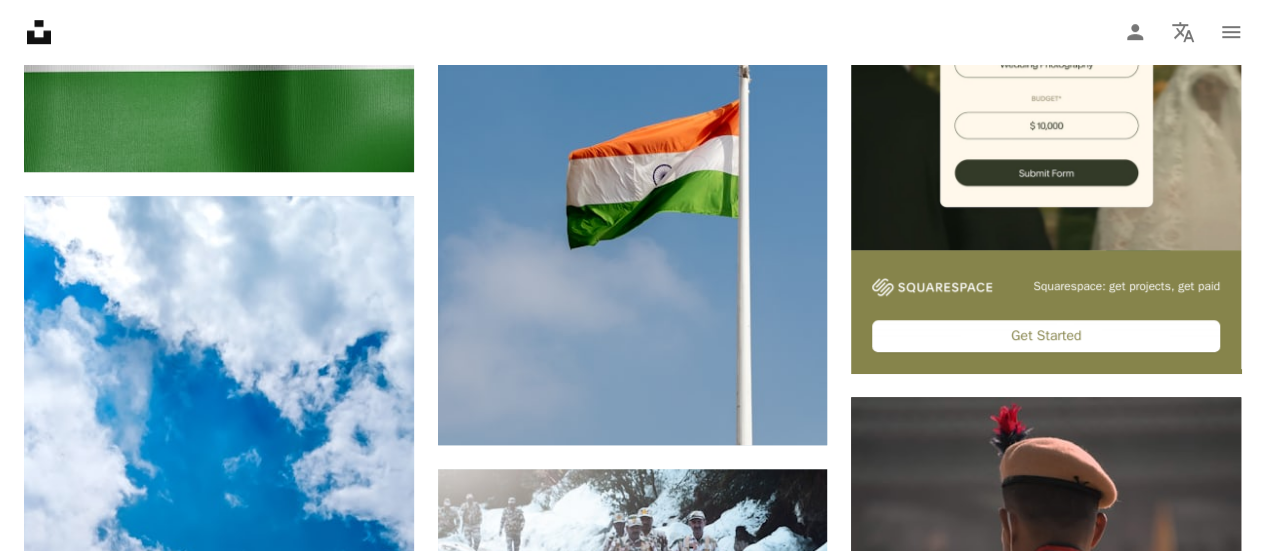 scroll, scrollTop: 700, scrollLeft: 0, axis: vertical 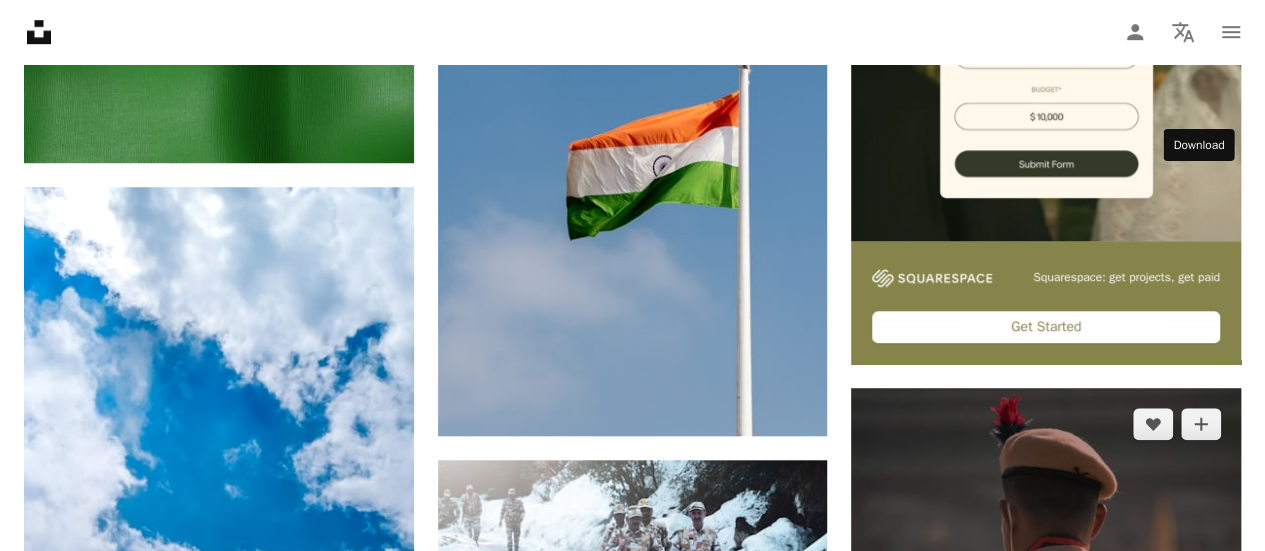 click on "Arrow pointing down" 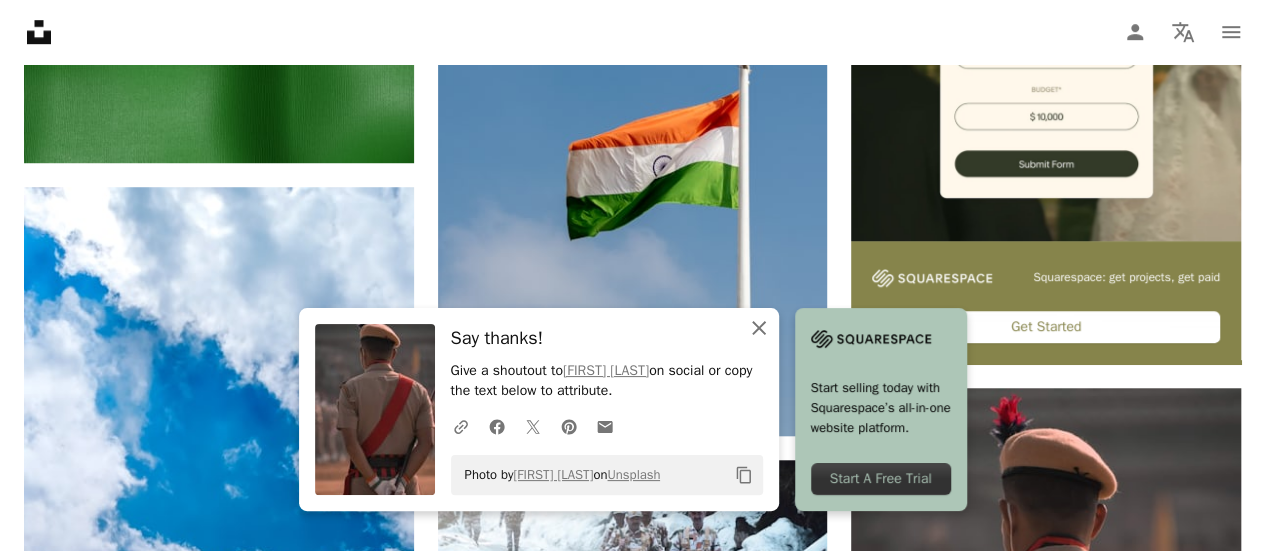 click 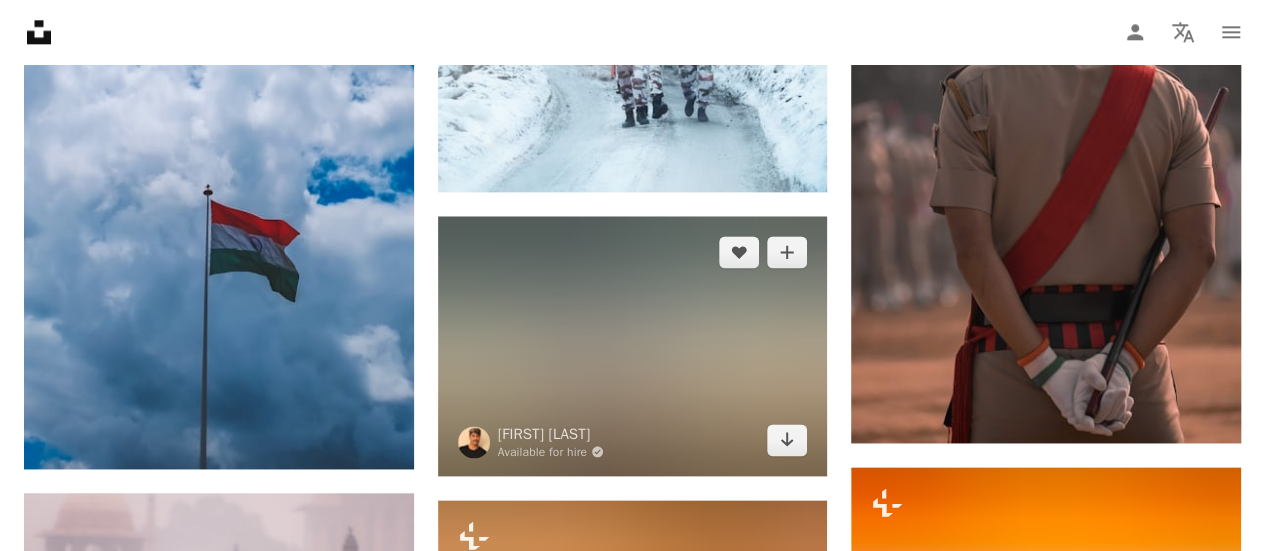 scroll, scrollTop: 1100, scrollLeft: 0, axis: vertical 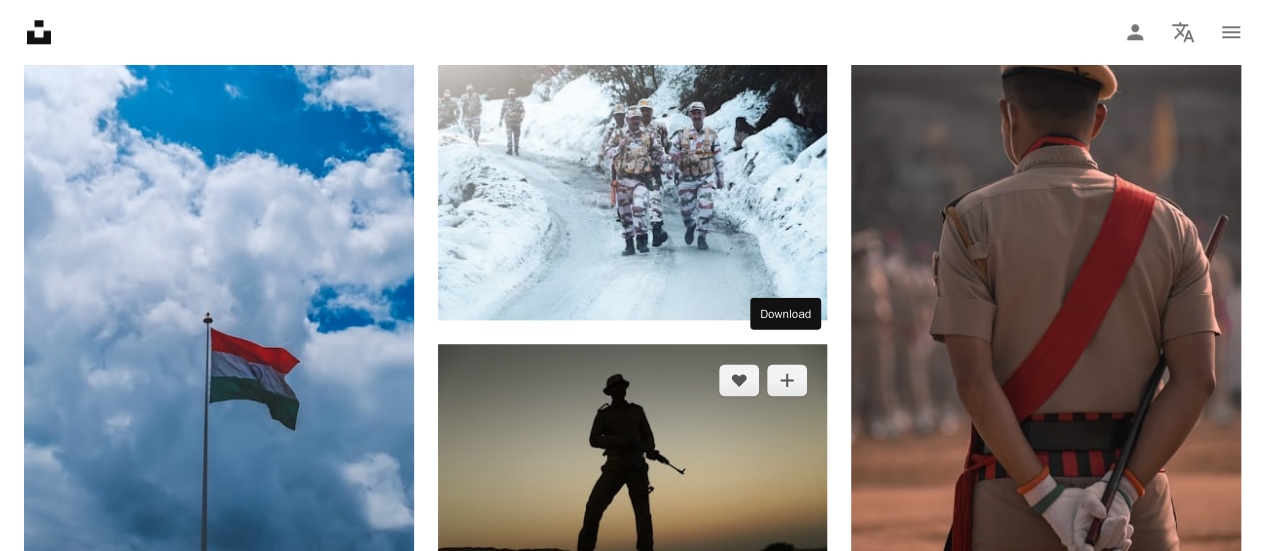 click on "Arrow pointing down" at bounding box center (787, 568) 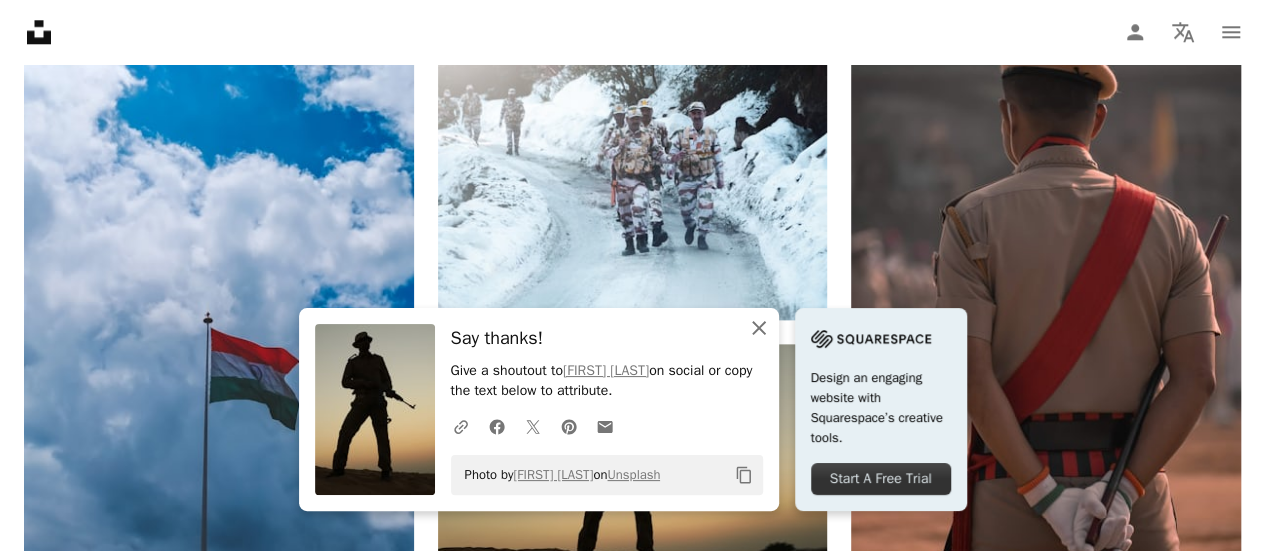 click on "An X shape" 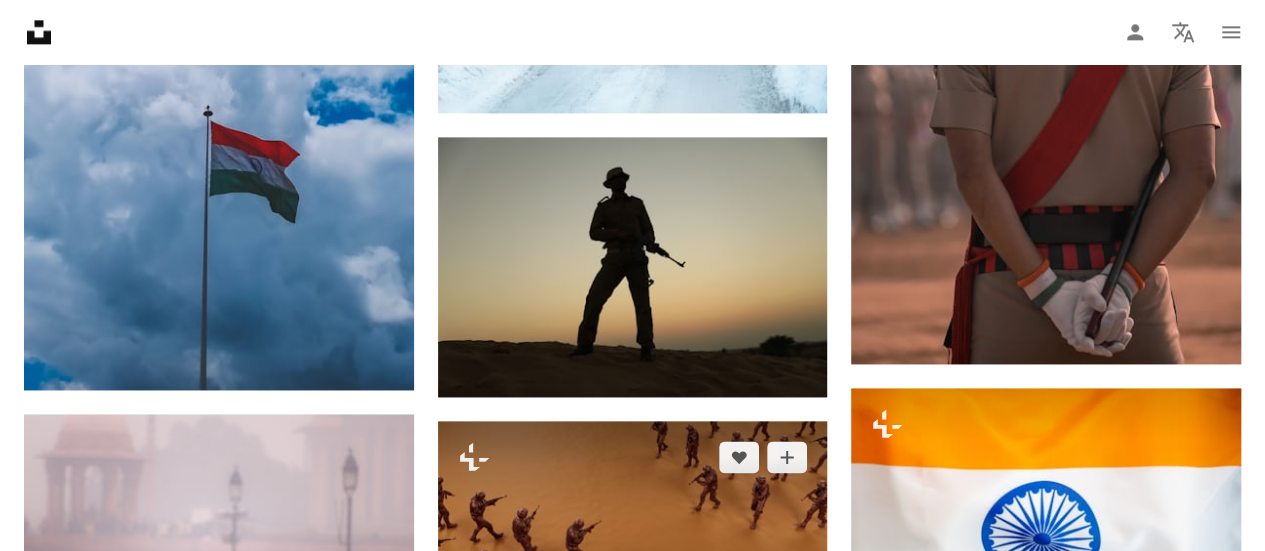 scroll, scrollTop: 1500, scrollLeft: 0, axis: vertical 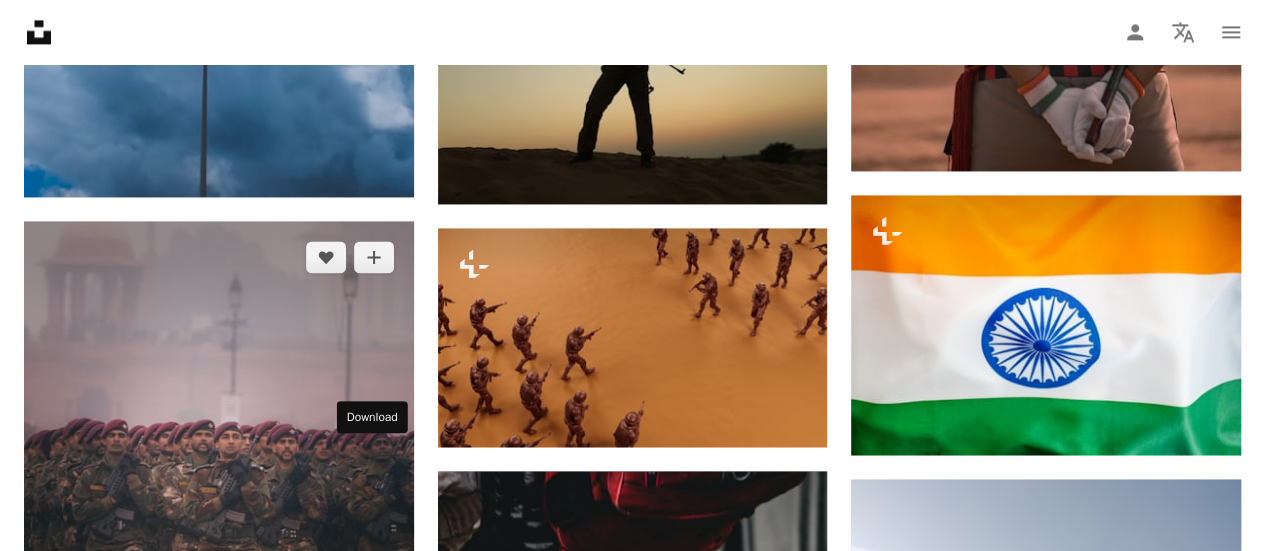 click on "Arrow pointing down" 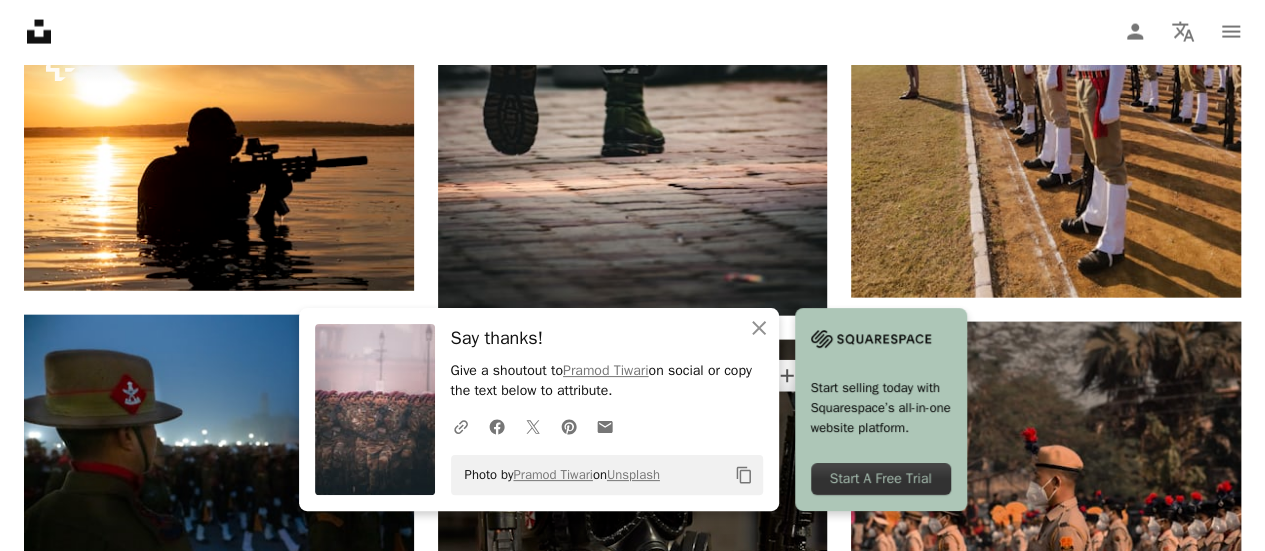 scroll, scrollTop: 2100, scrollLeft: 0, axis: vertical 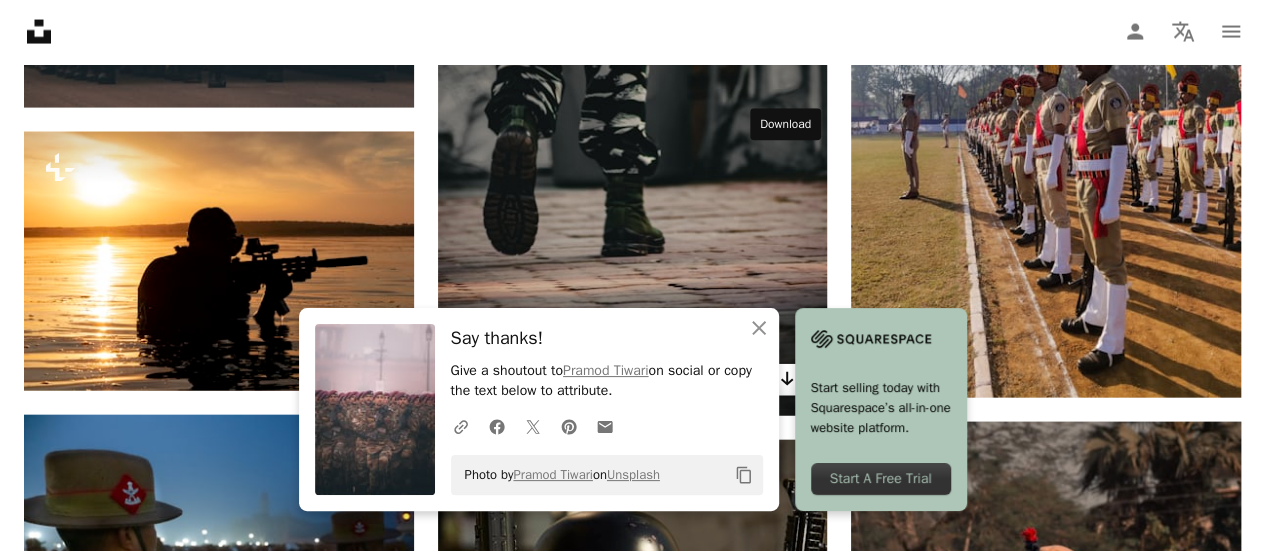 click on "Arrow pointing down" 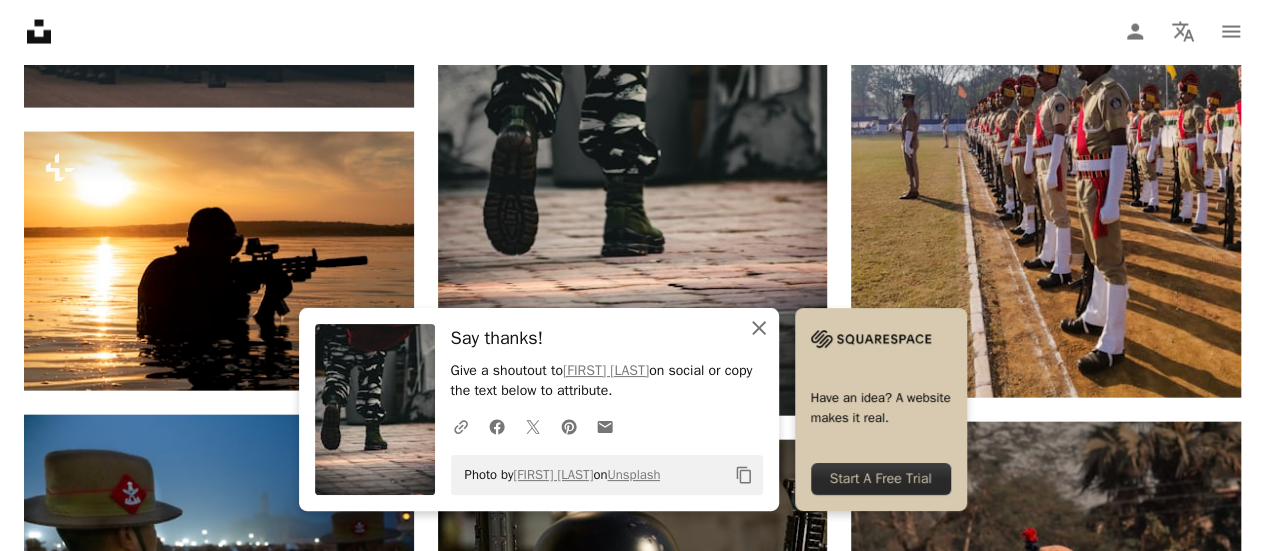 click on "An X shape" 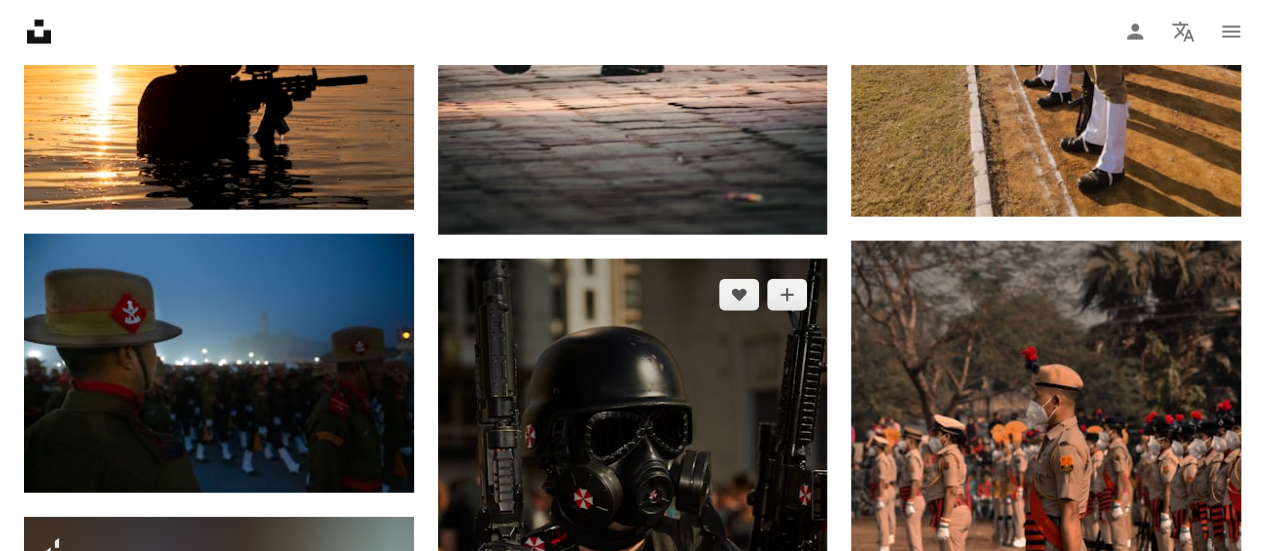 scroll, scrollTop: 2400, scrollLeft: 0, axis: vertical 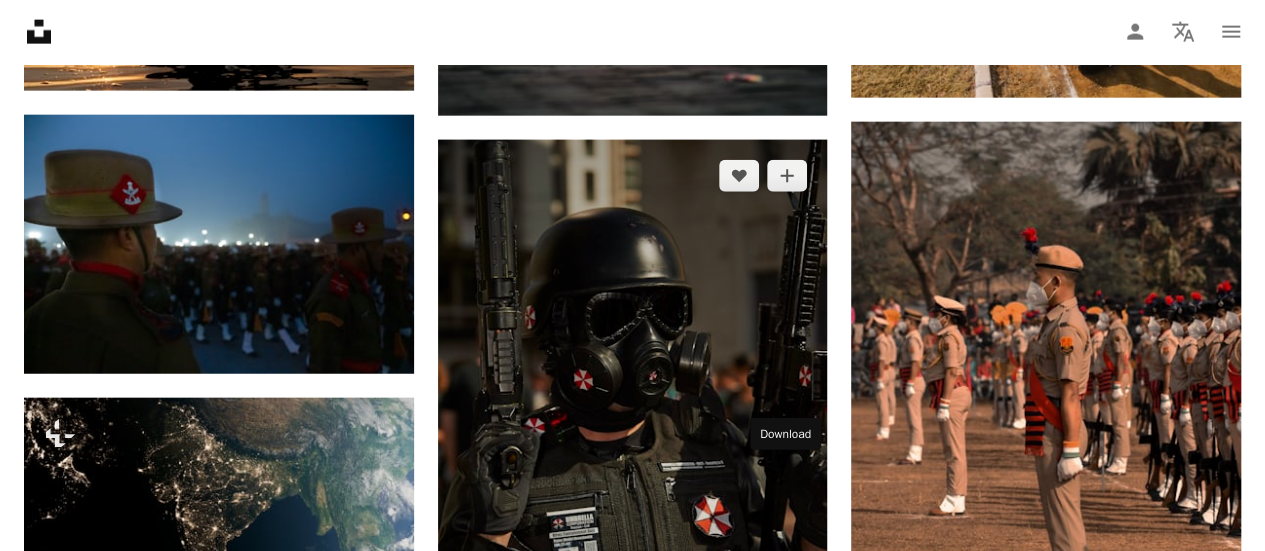 click on "Arrow pointing down" at bounding box center (787, 689) 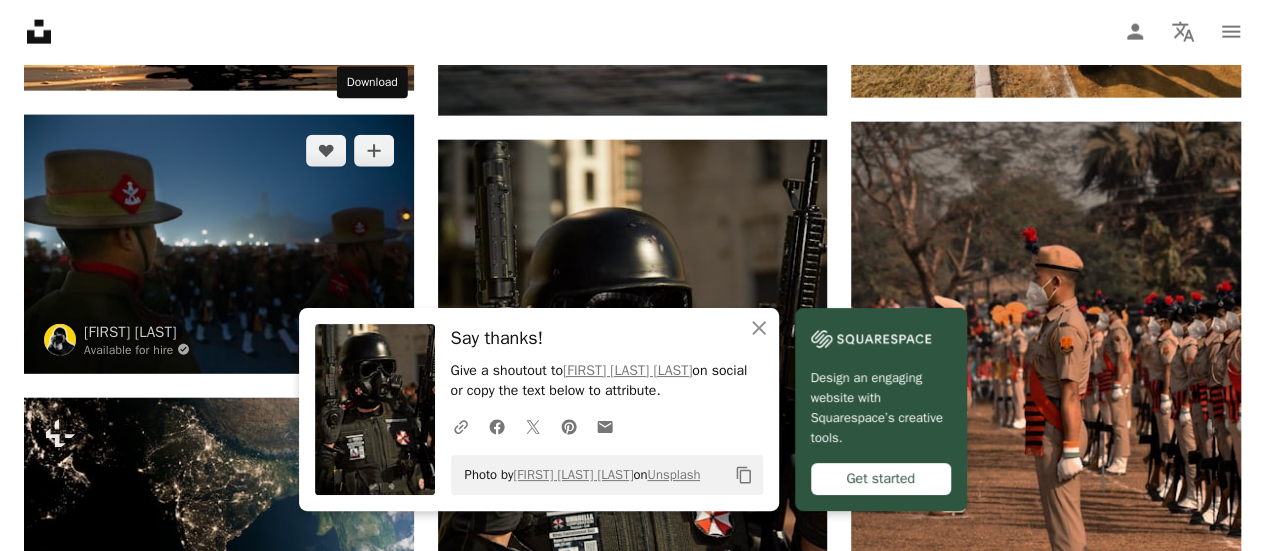 click on "Arrow pointing down" 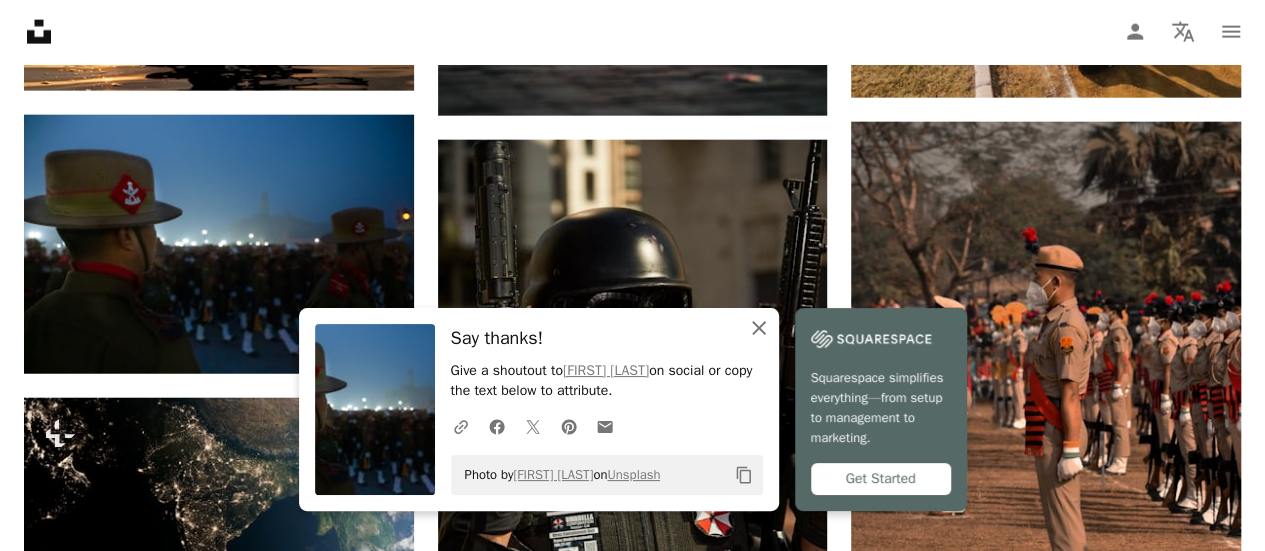 click 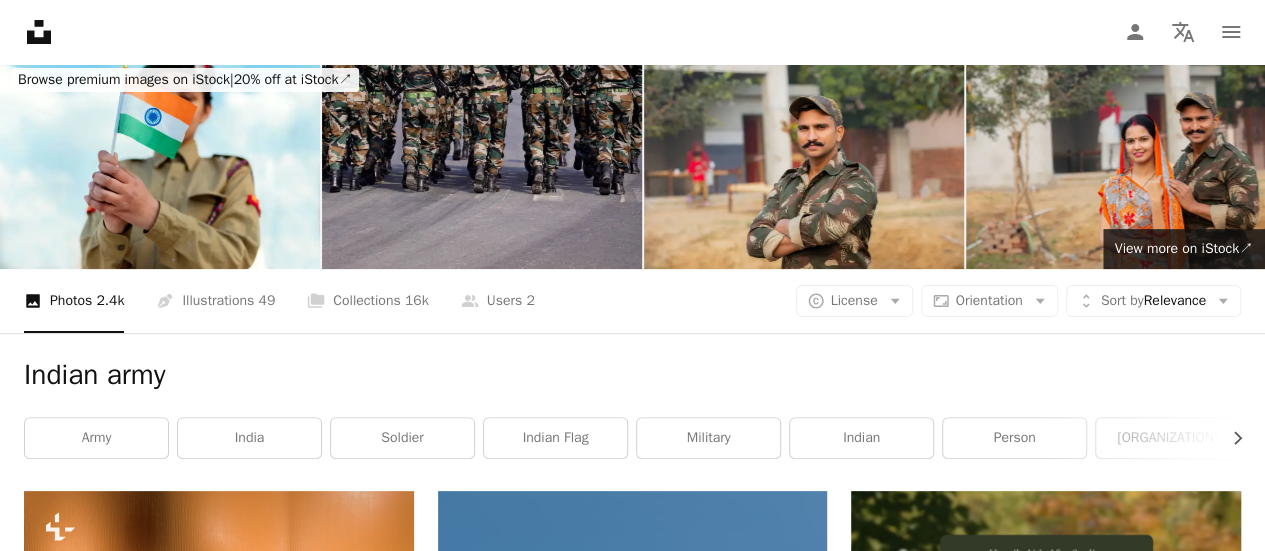 scroll, scrollTop: 0, scrollLeft: 0, axis: both 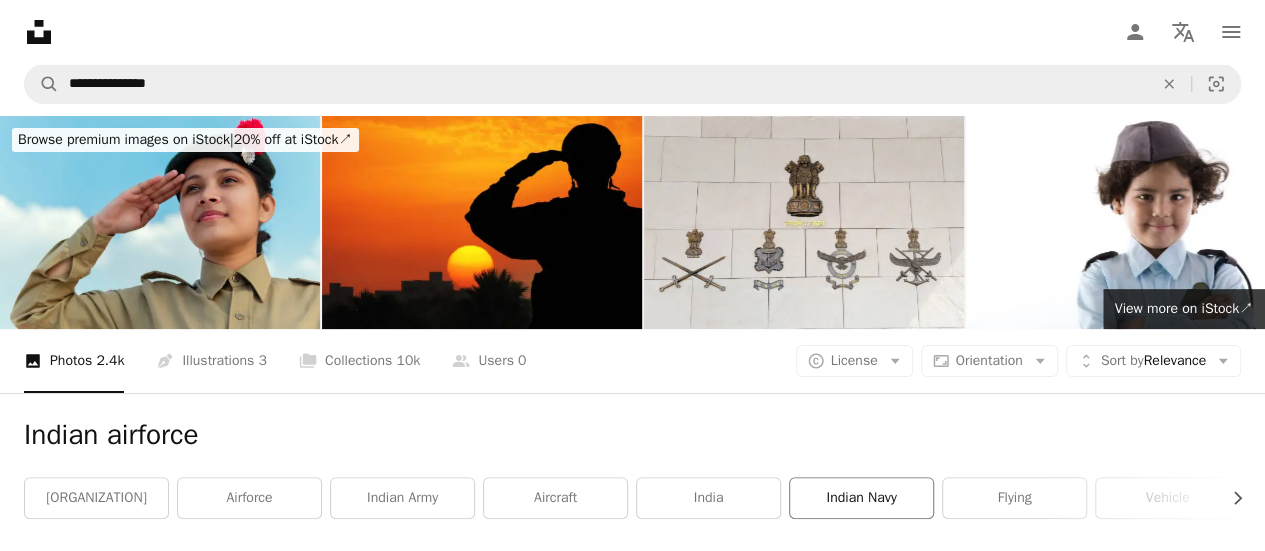 click on "indian navy" at bounding box center [861, 498] 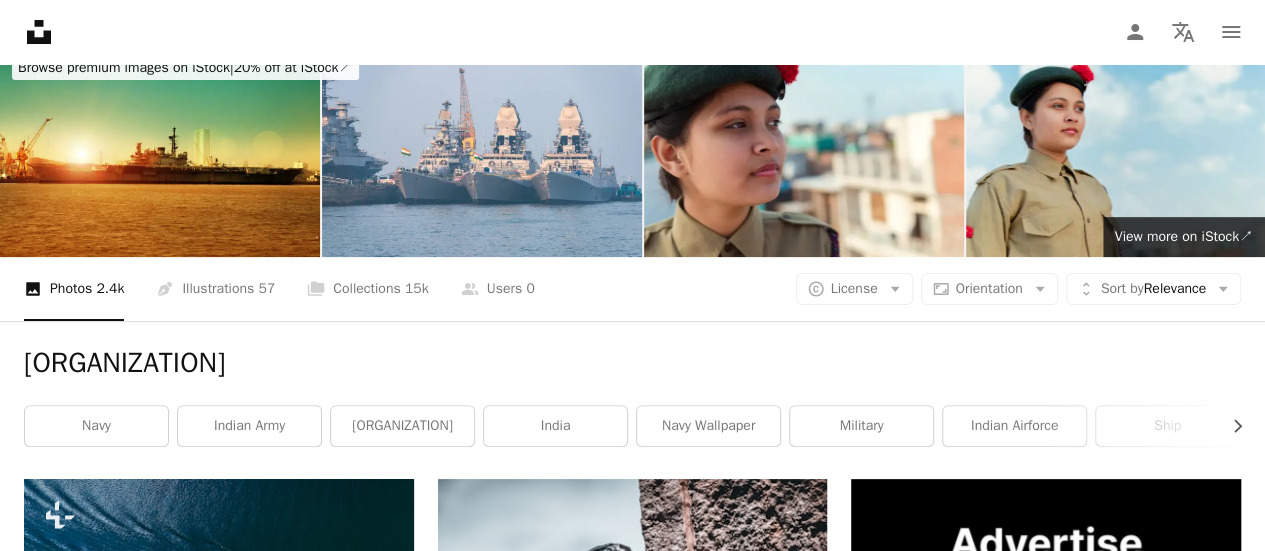 scroll, scrollTop: 0, scrollLeft: 0, axis: both 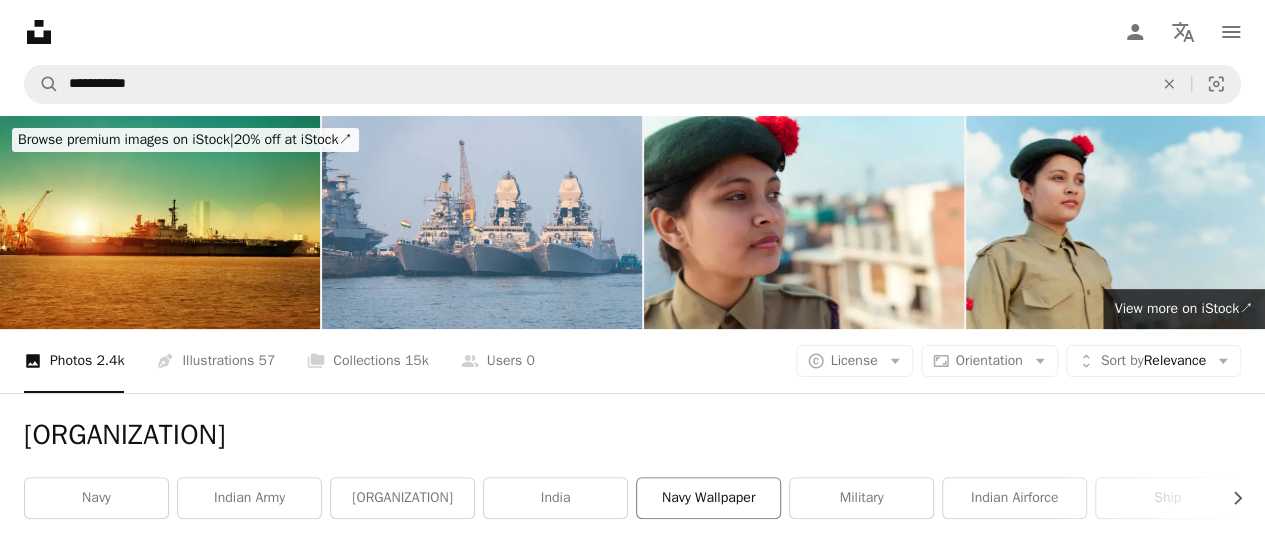 click on "navy wallpaper" at bounding box center [708, 498] 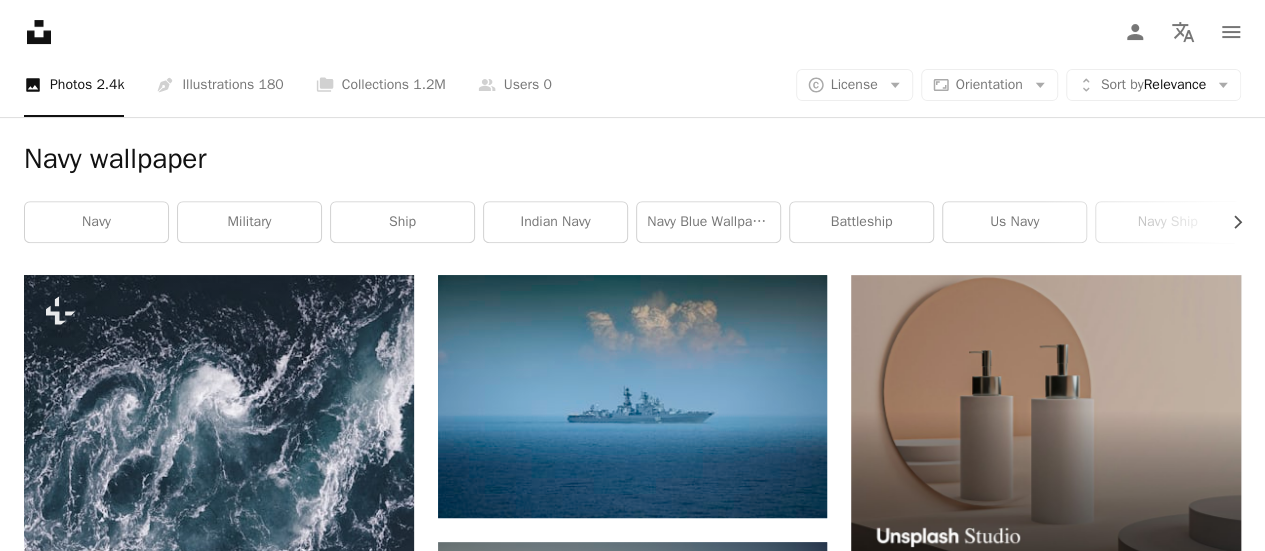 scroll, scrollTop: 400, scrollLeft: 0, axis: vertical 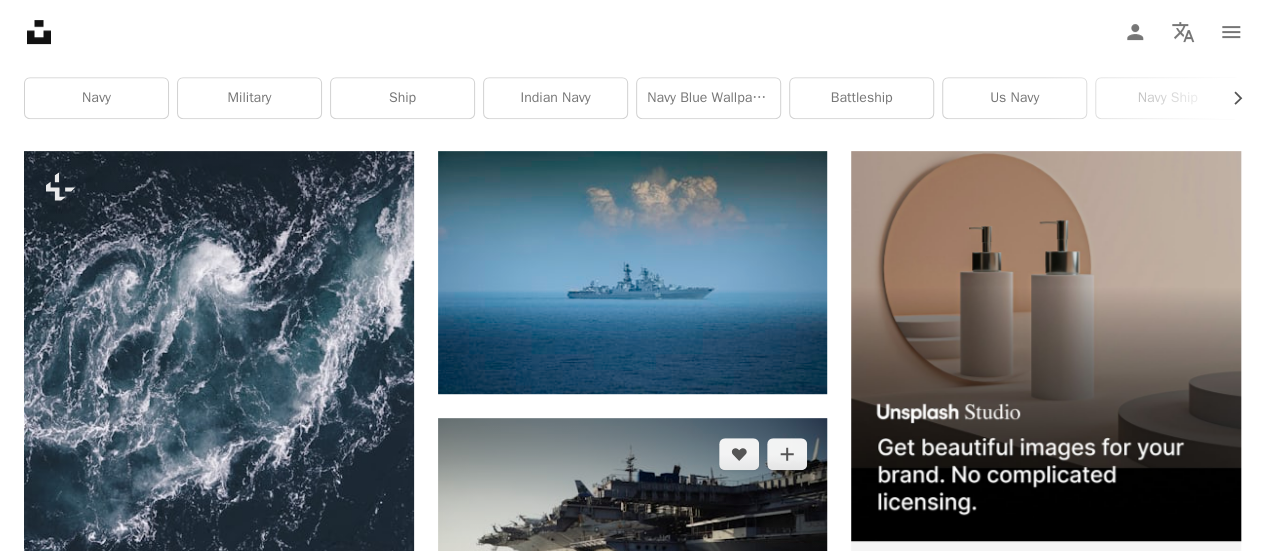 click on "Arrow pointing down" 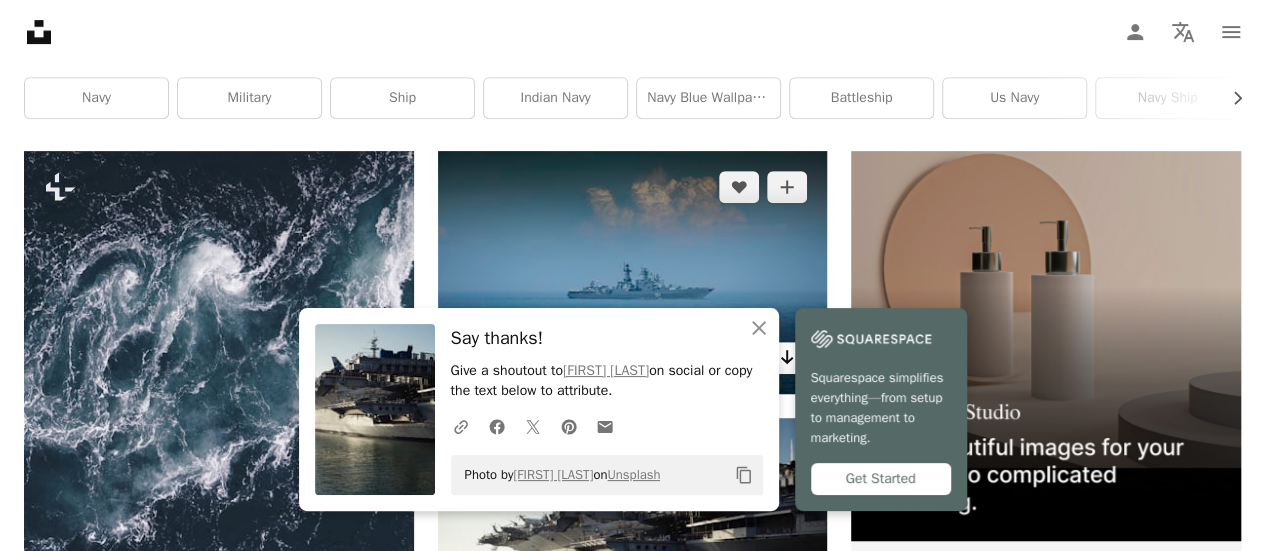 click on "Arrow pointing down" 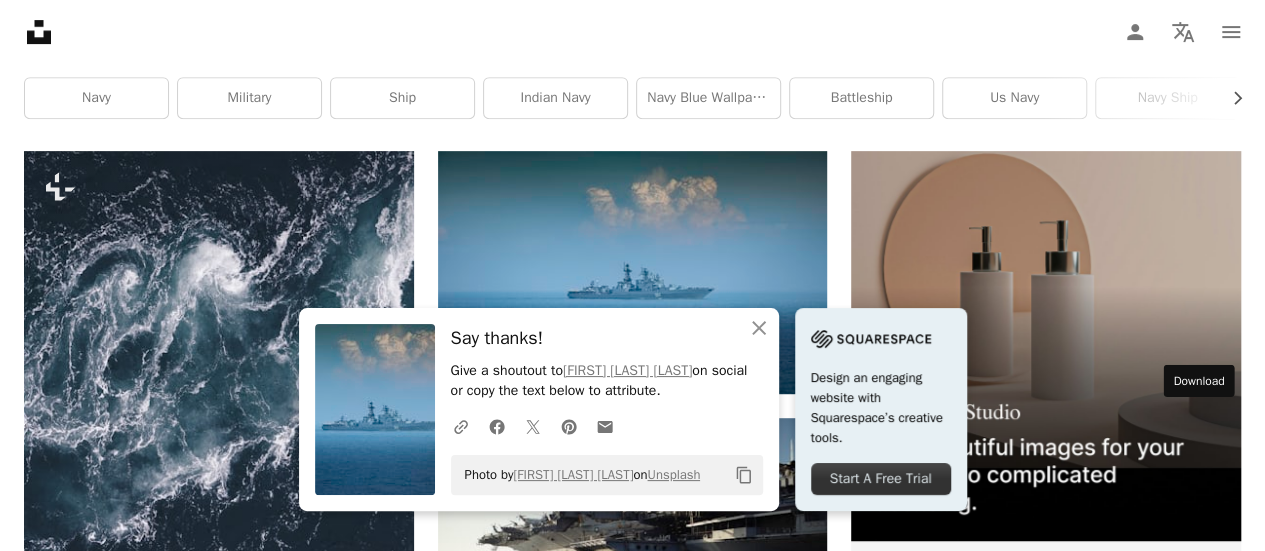 click on "Arrow pointing down" at bounding box center (1201, 1171) 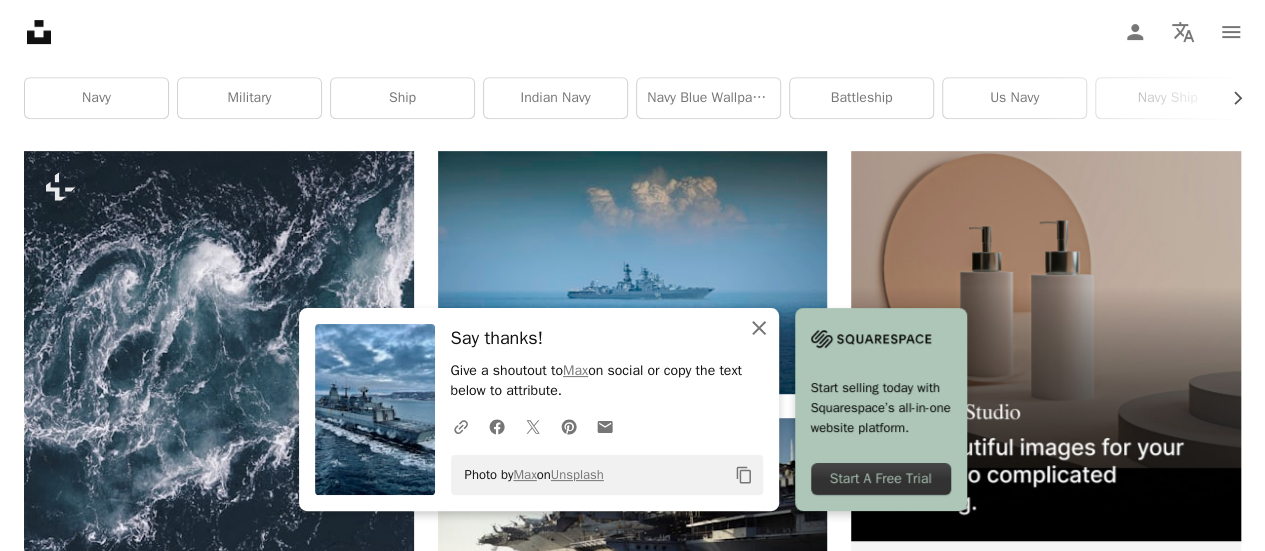 drag, startPoint x: 850, startPoint y: 321, endPoint x: 846, endPoint y: 333, distance: 12.649111 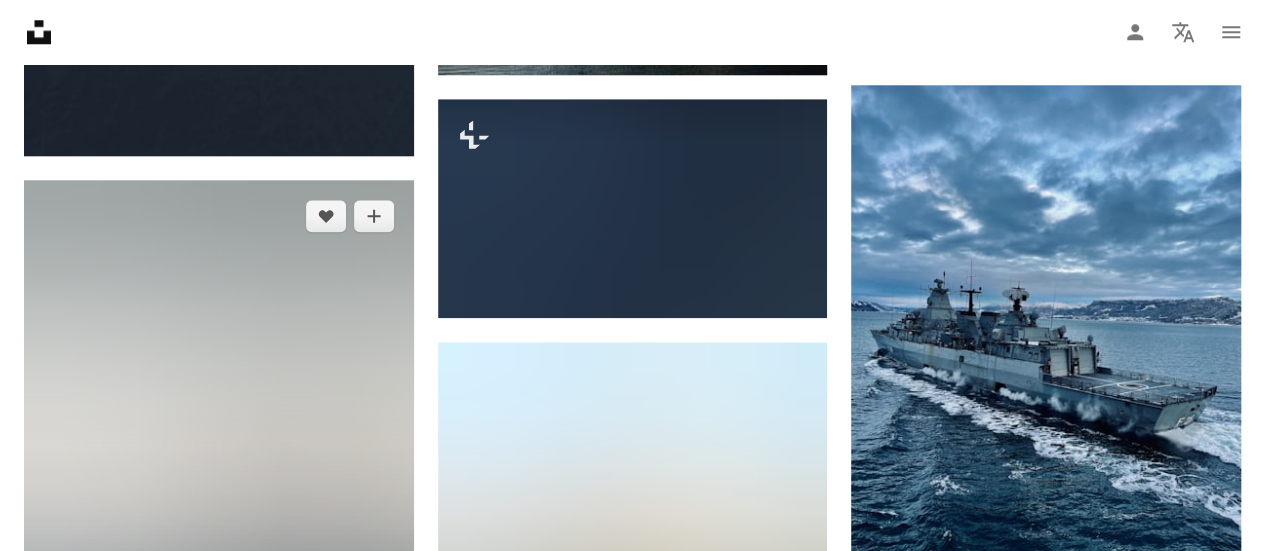 scroll, scrollTop: 1100, scrollLeft: 0, axis: vertical 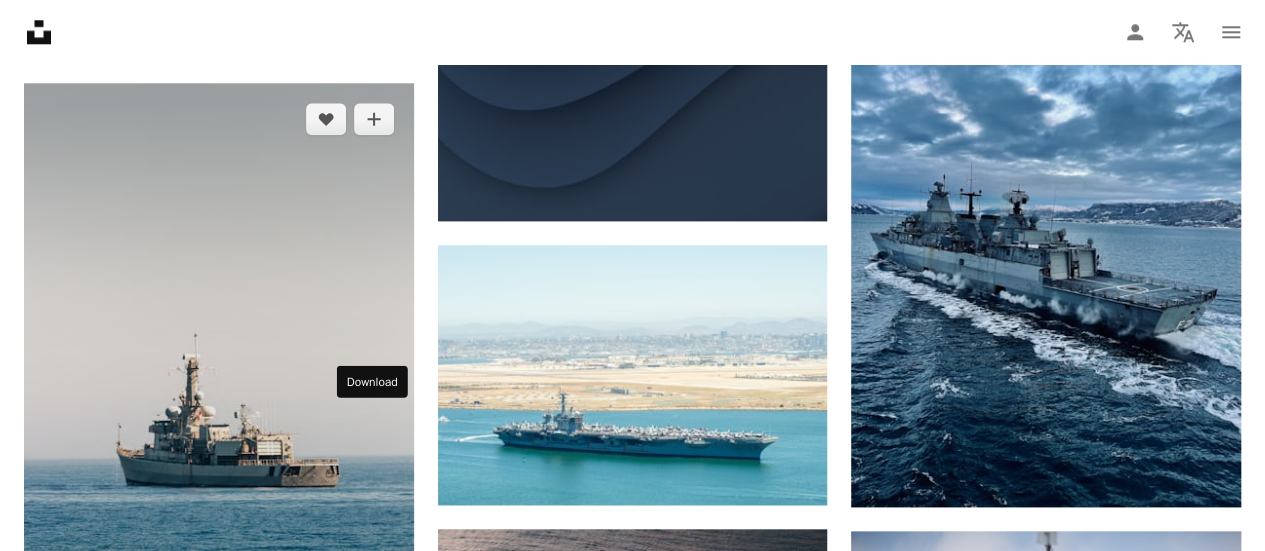 click on "Arrow pointing down" 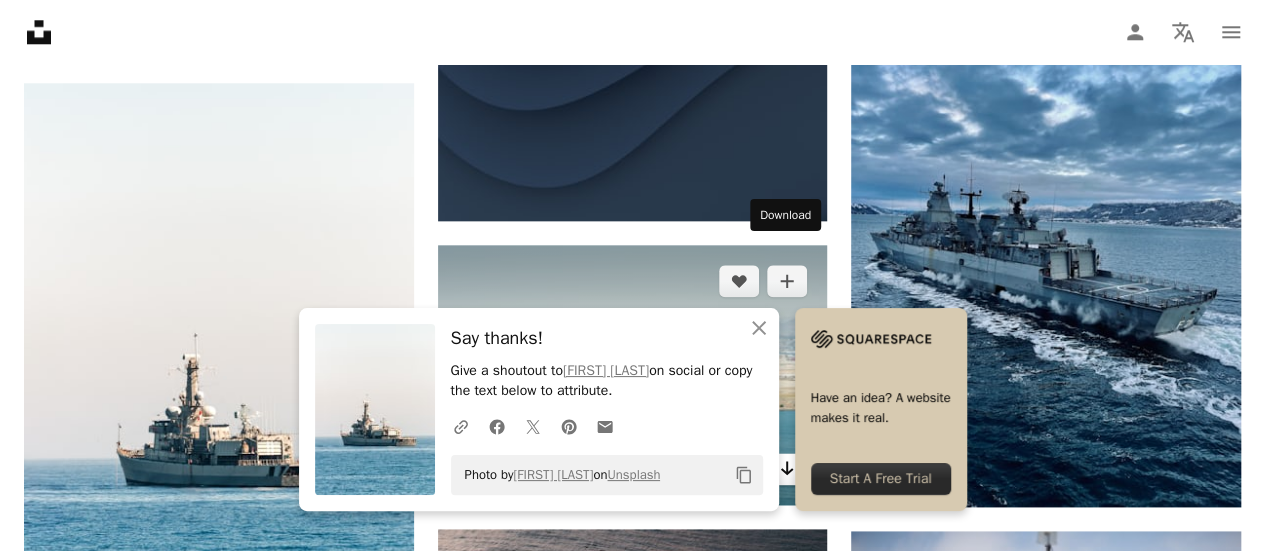 click on "Arrow pointing down" 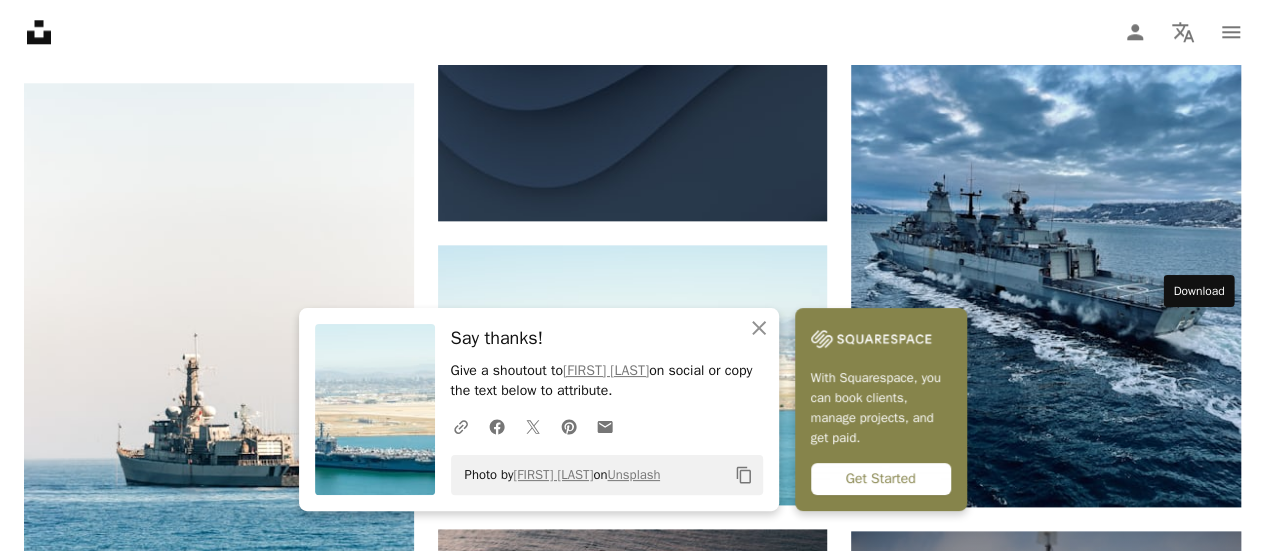 click on "Arrow pointing down" 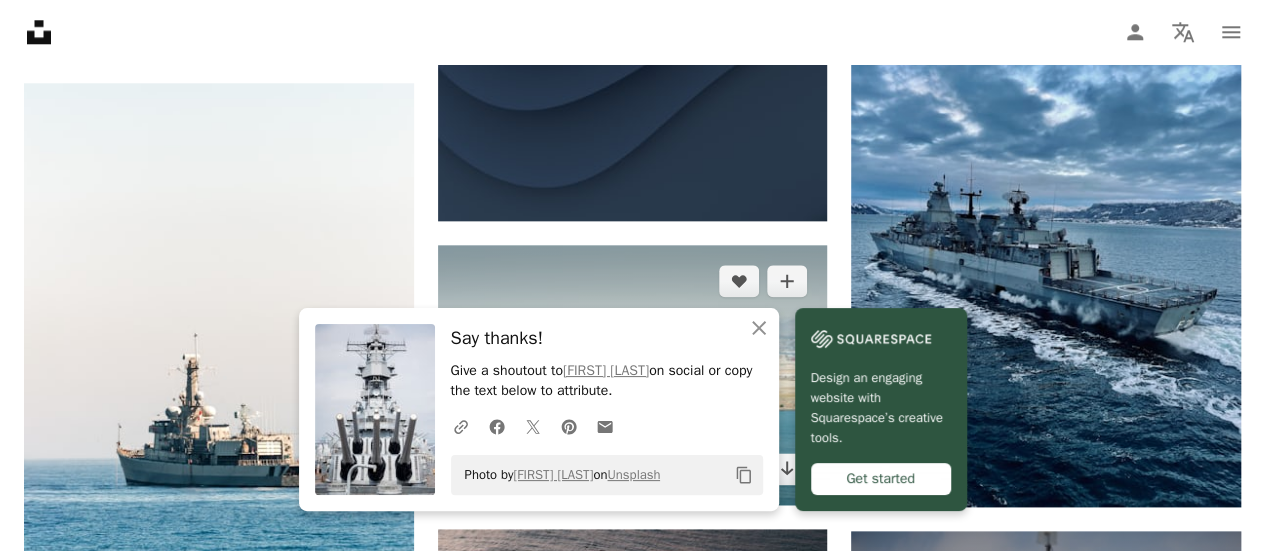 scroll, scrollTop: 1500, scrollLeft: 0, axis: vertical 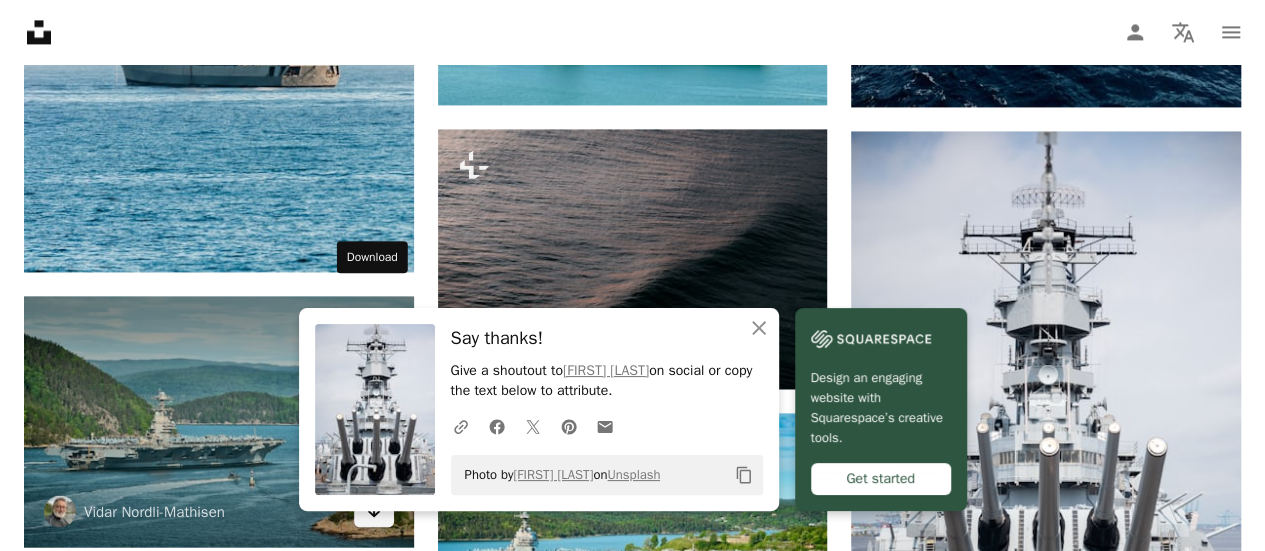 click on "Arrow pointing down" 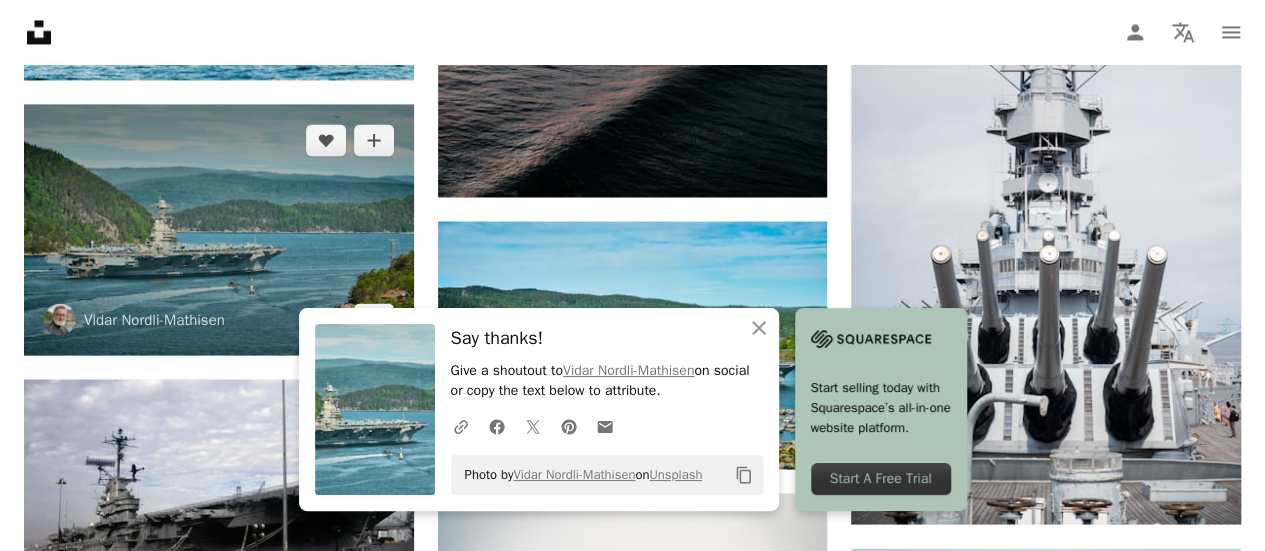 scroll, scrollTop: 1700, scrollLeft: 0, axis: vertical 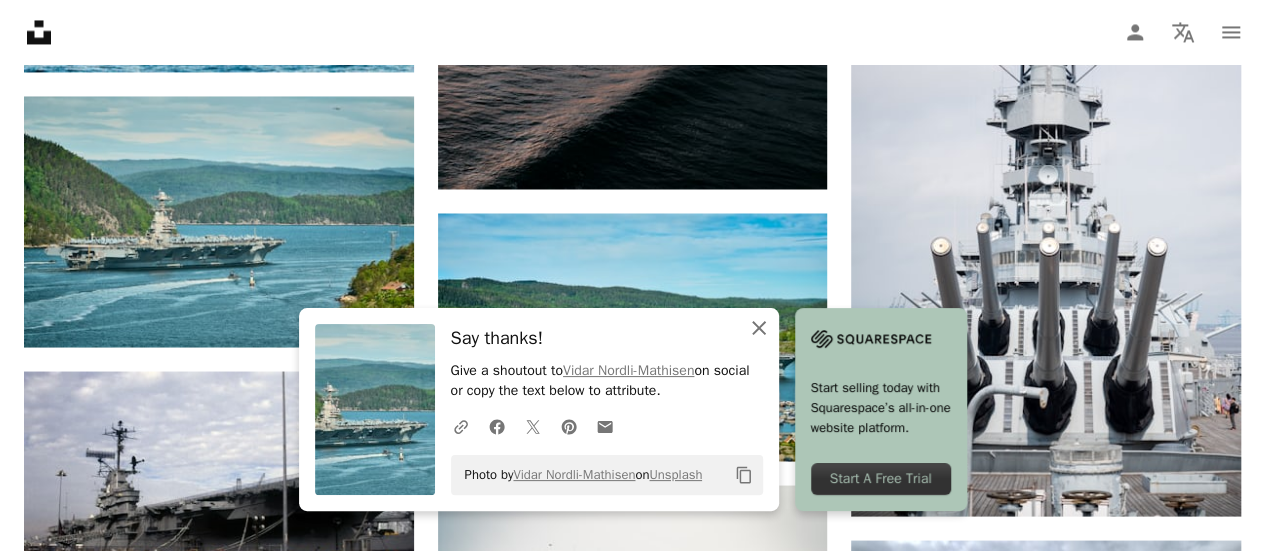 click on "An X shape" 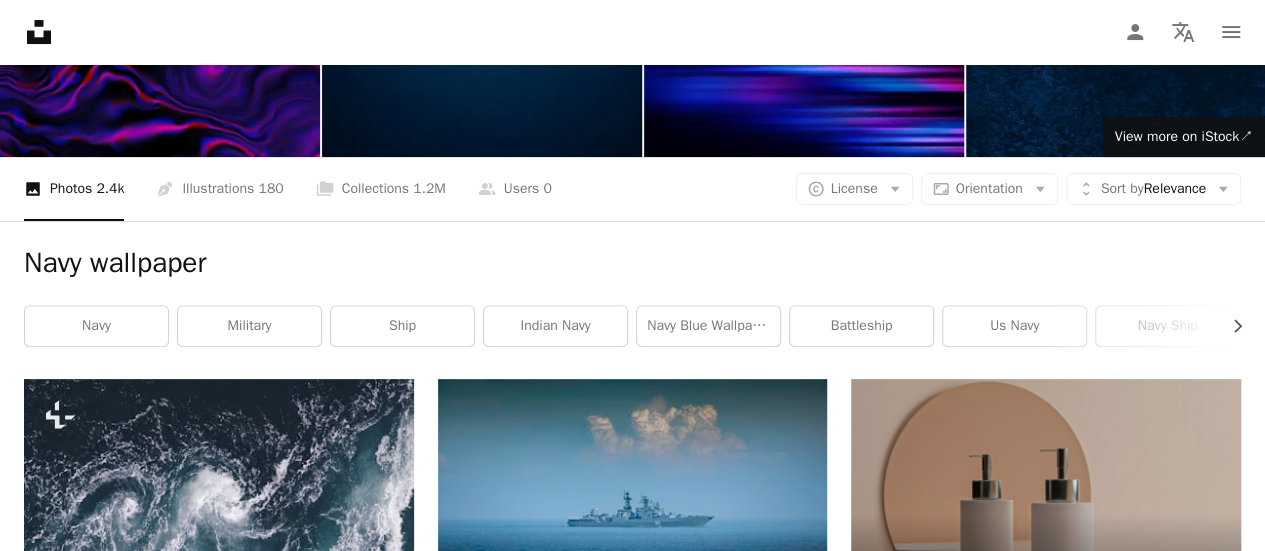 scroll, scrollTop: 0, scrollLeft: 0, axis: both 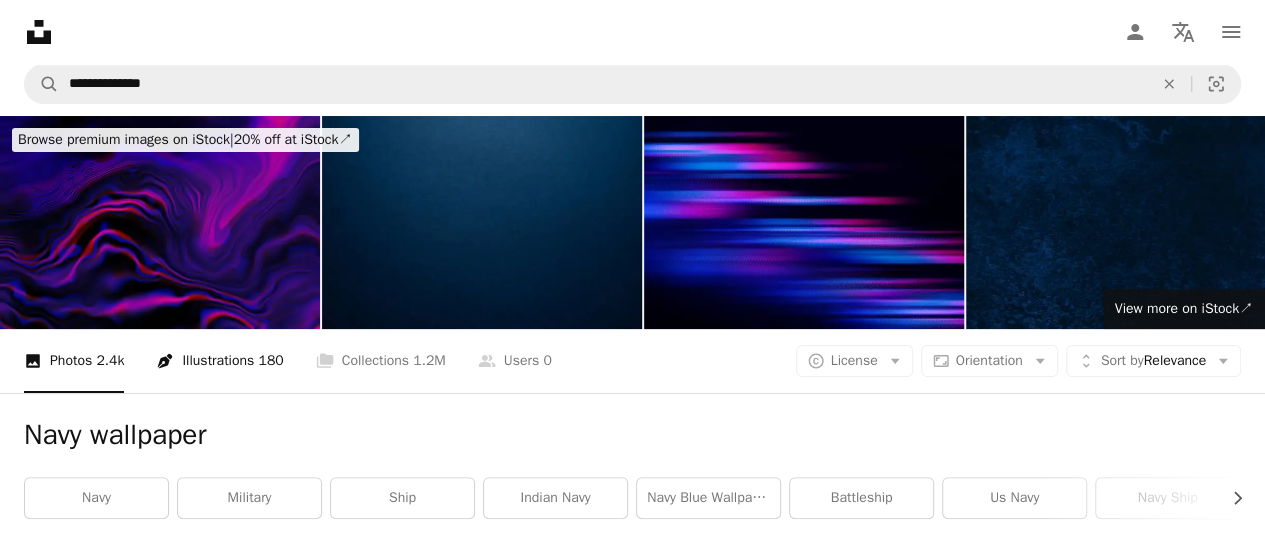 click on "Pen Tool Illustrations   180" at bounding box center [219, 361] 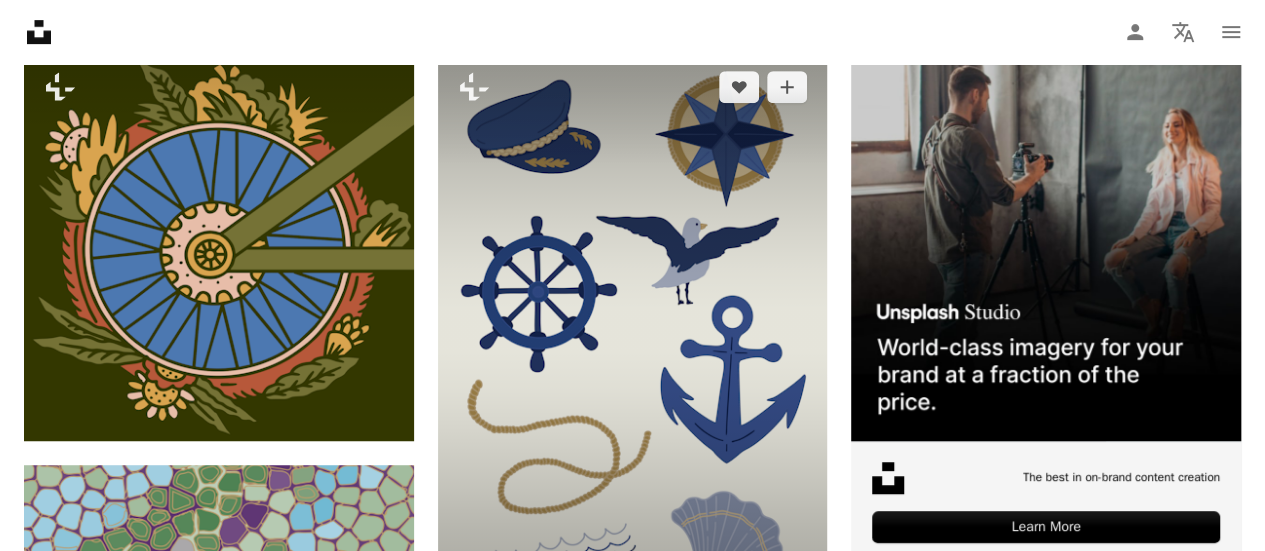 scroll, scrollTop: 0, scrollLeft: 0, axis: both 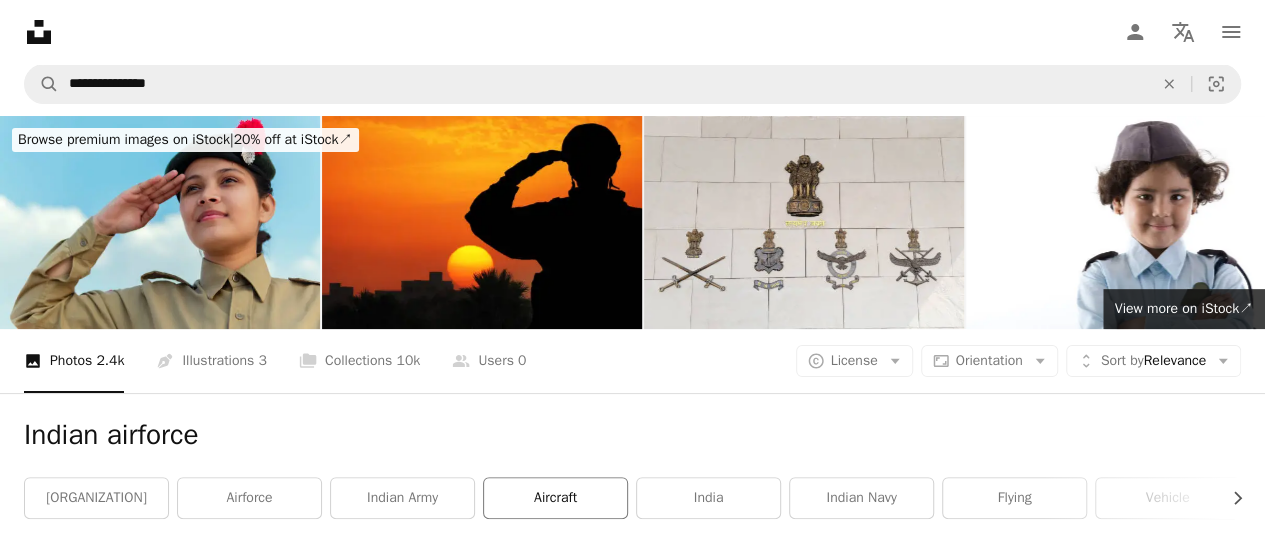 click on "aircraft" at bounding box center (555, 498) 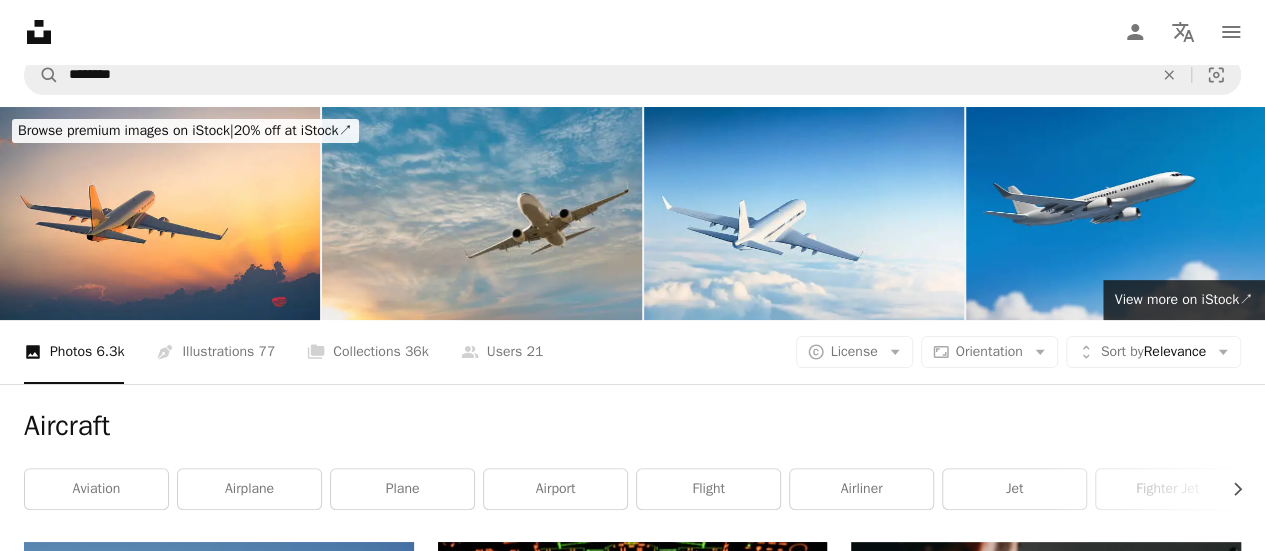 scroll, scrollTop: 0, scrollLeft: 0, axis: both 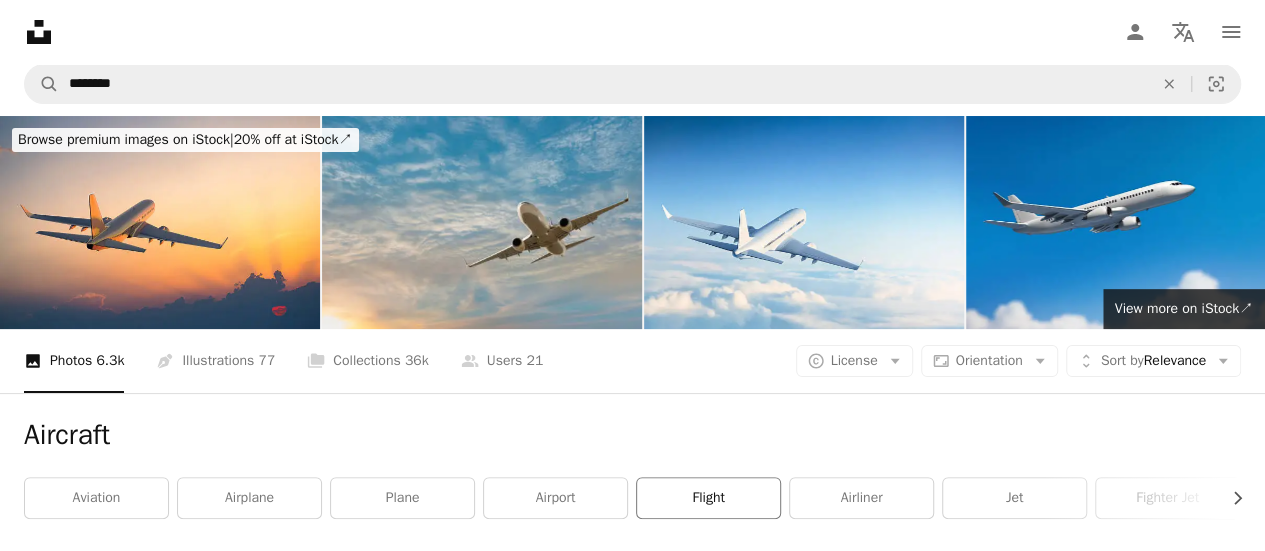 click on "flight" at bounding box center (708, 498) 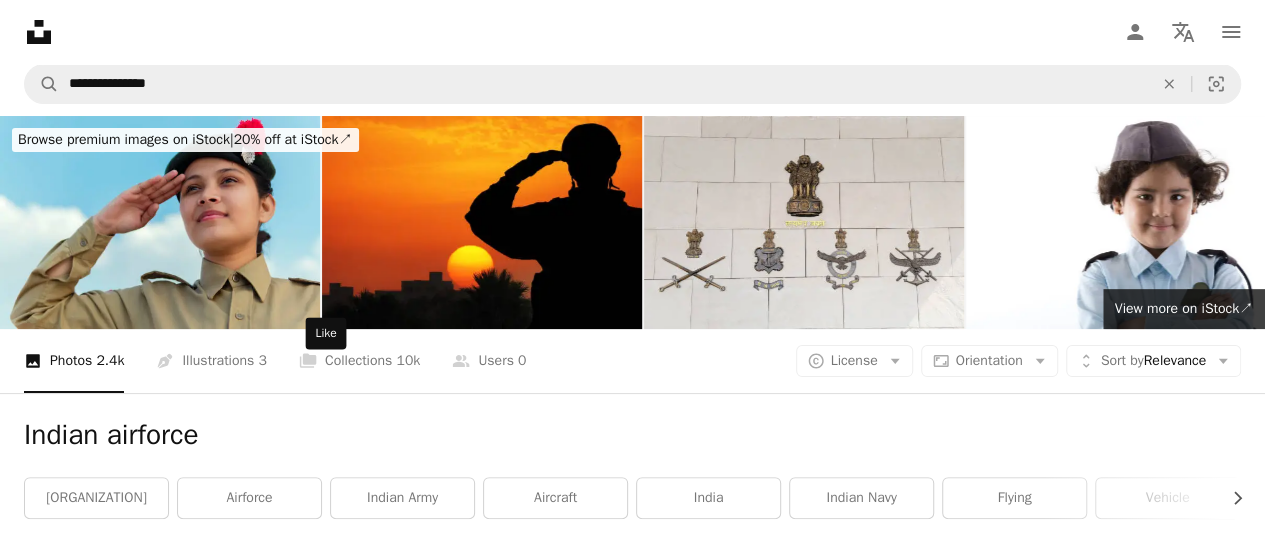 scroll, scrollTop: 200, scrollLeft: 0, axis: vertical 